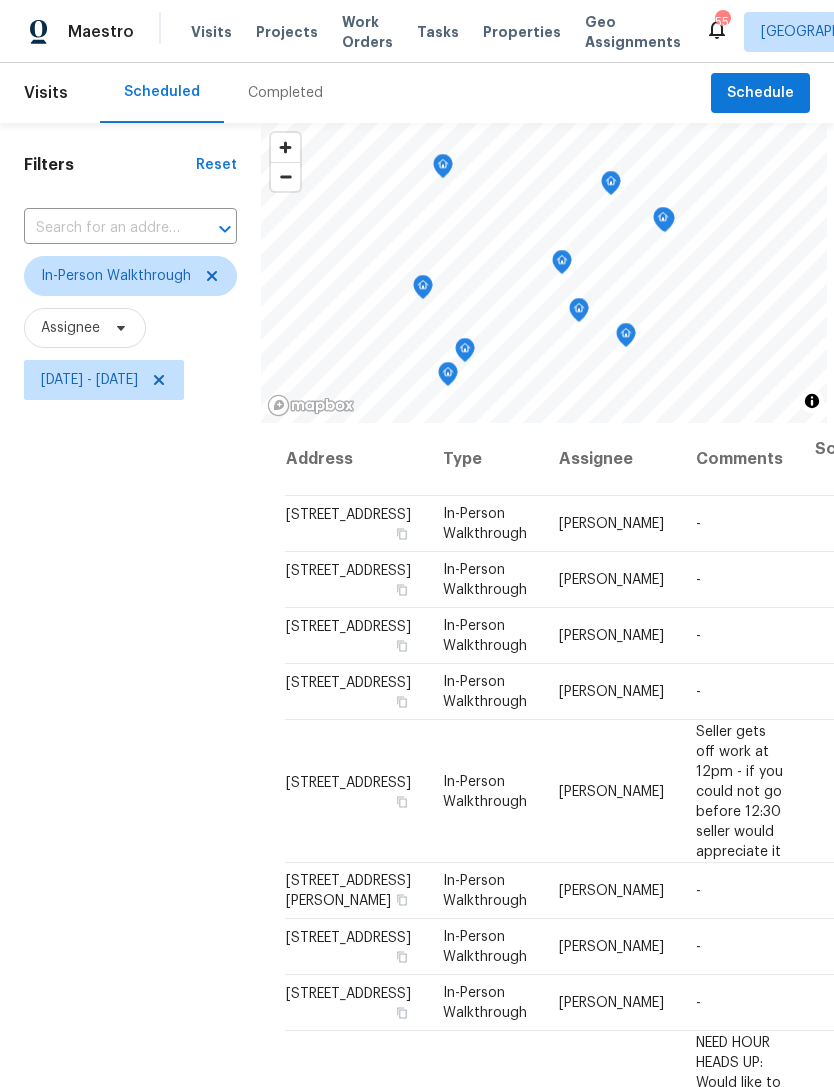 scroll, scrollTop: 0, scrollLeft: 0, axis: both 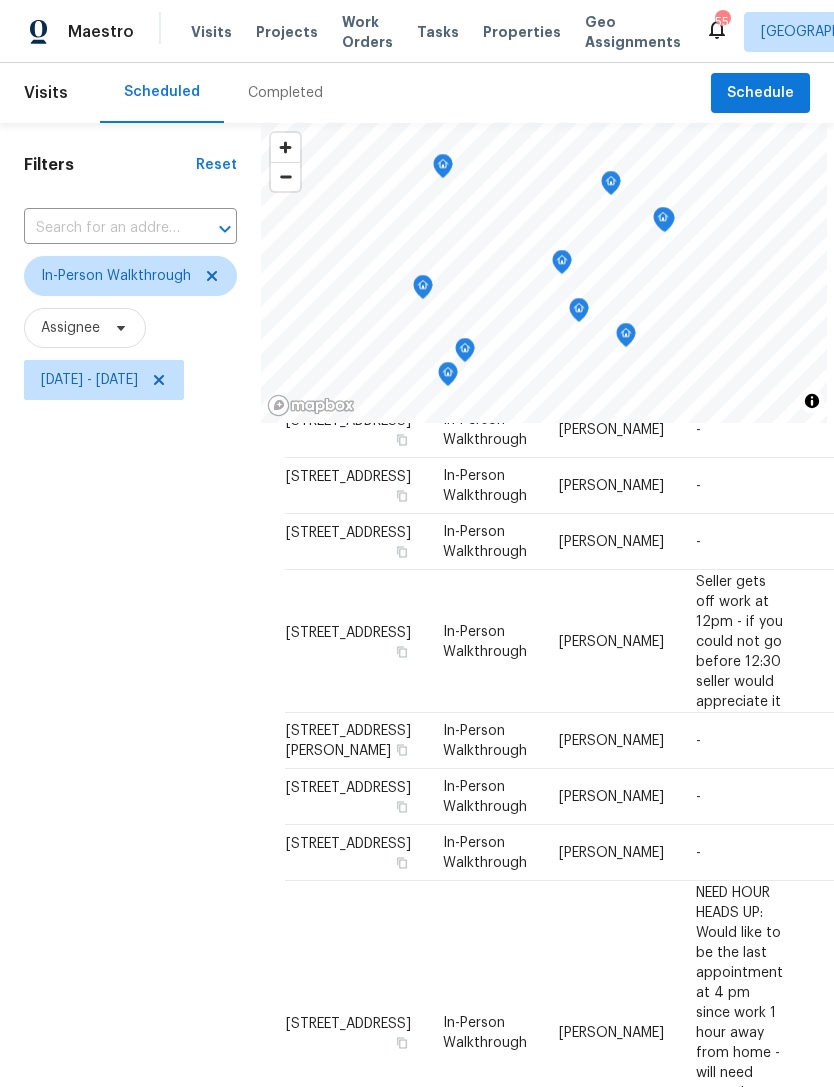 click on "Work Orders" at bounding box center [367, 32] 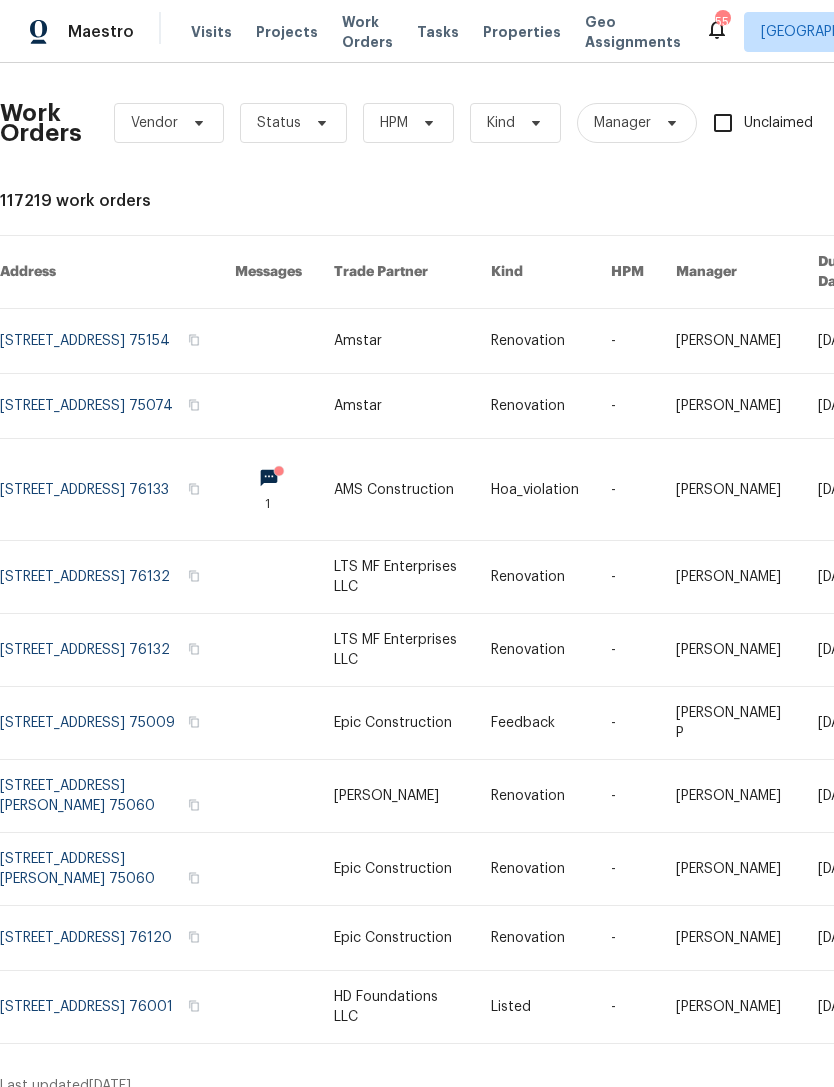 click on "Unclaimed" at bounding box center [757, 123] 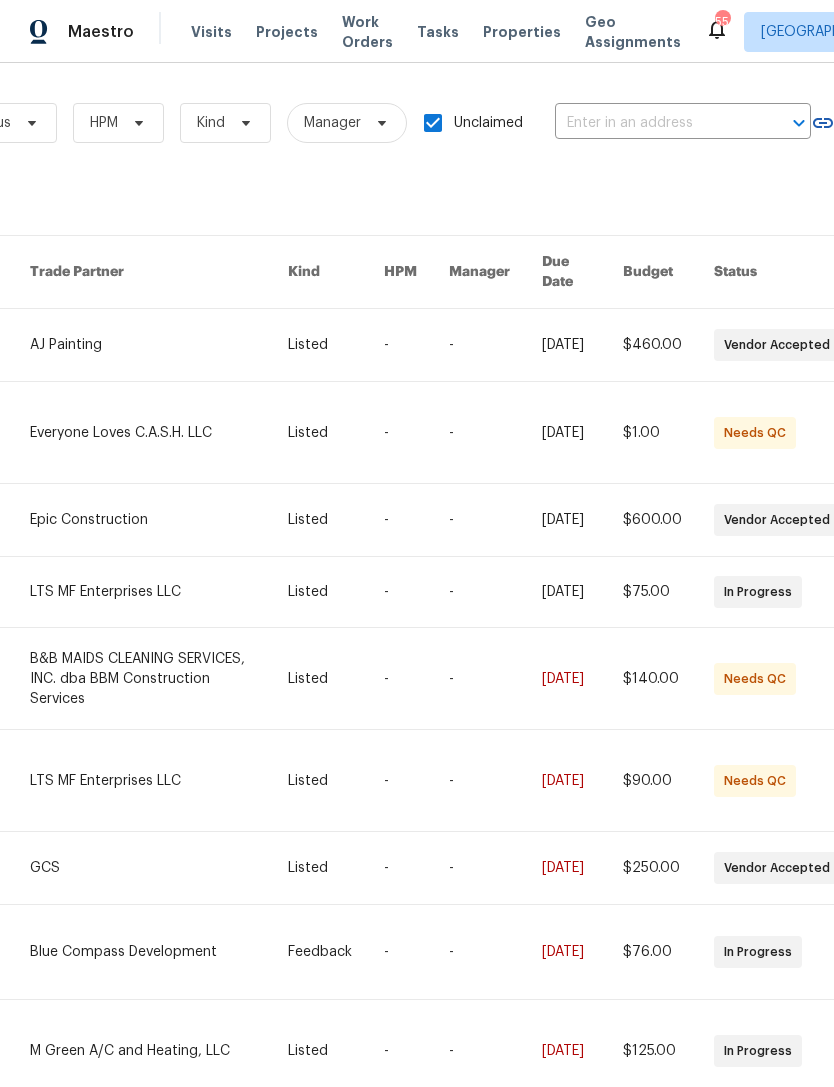 scroll, scrollTop: 0, scrollLeft: 301, axis: horizontal 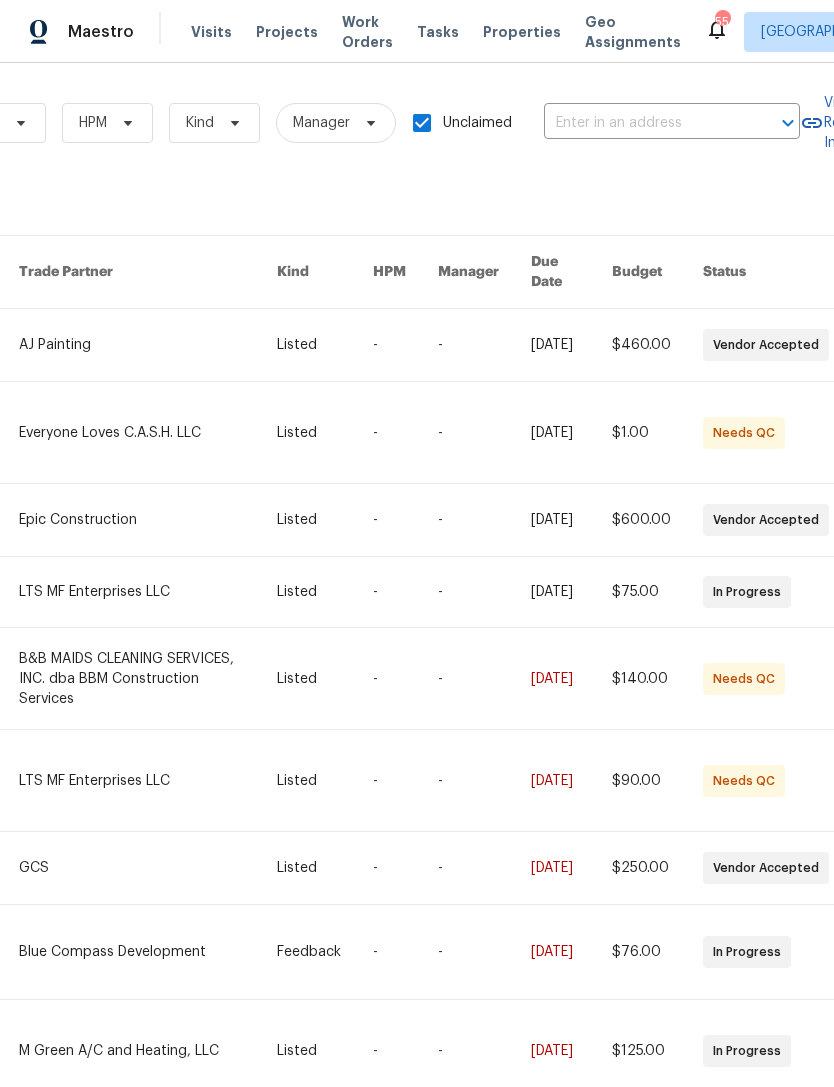 click at bounding box center [644, 123] 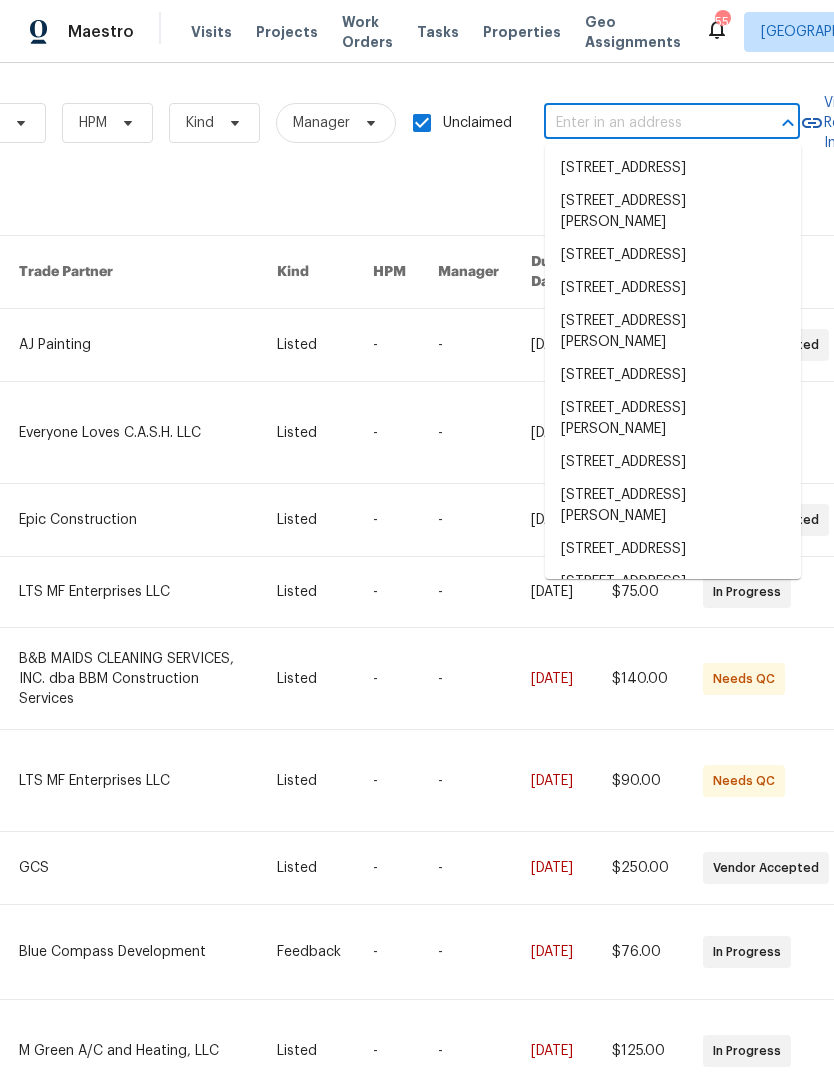 type on "q" 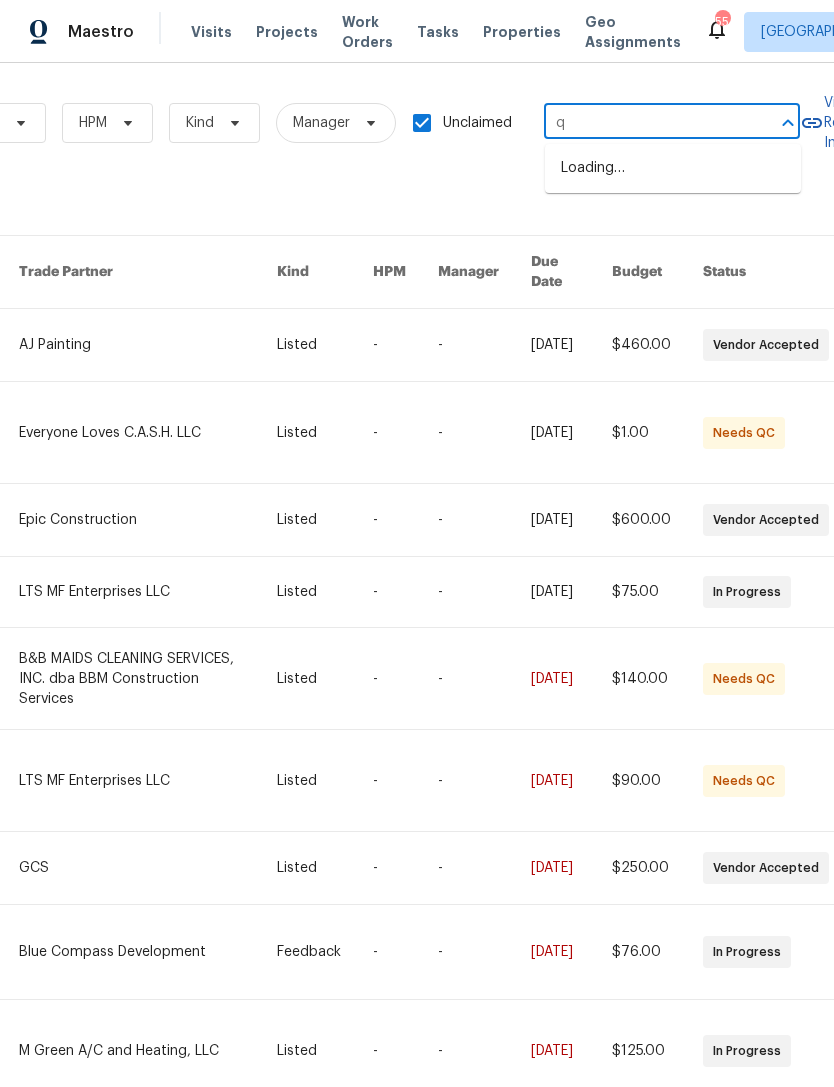 type 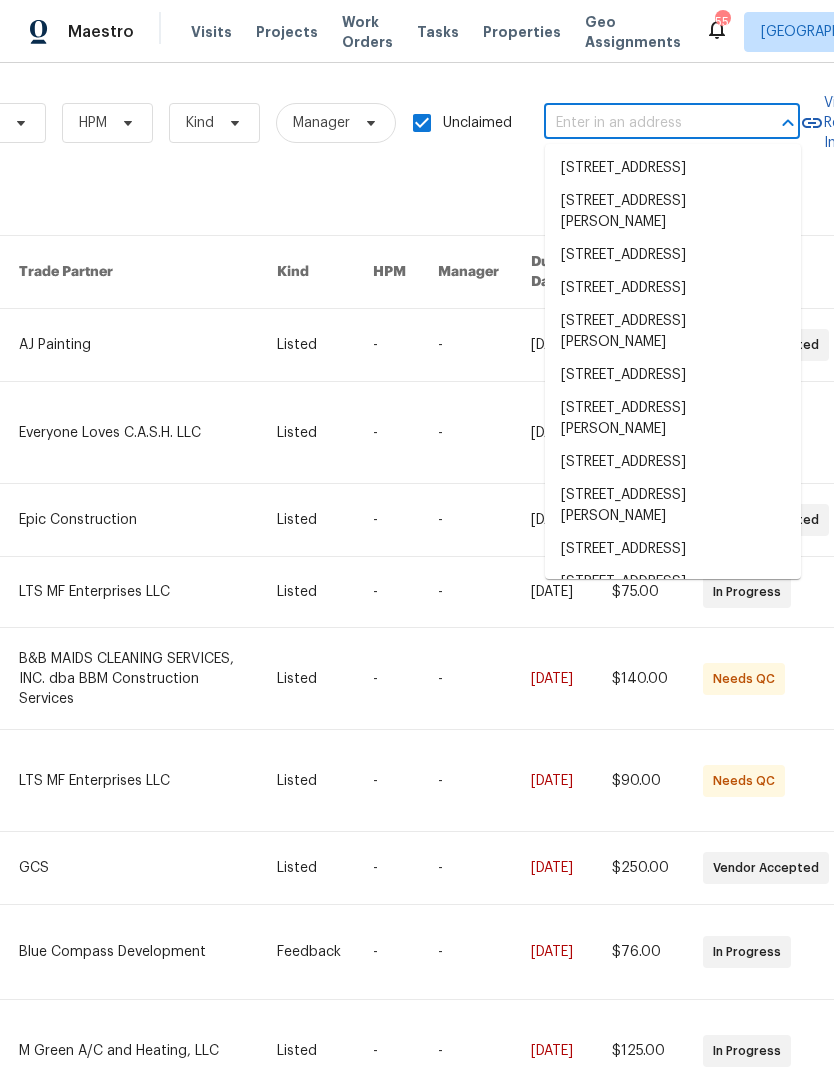 click on "Unclaimed" at bounding box center [422, 123] 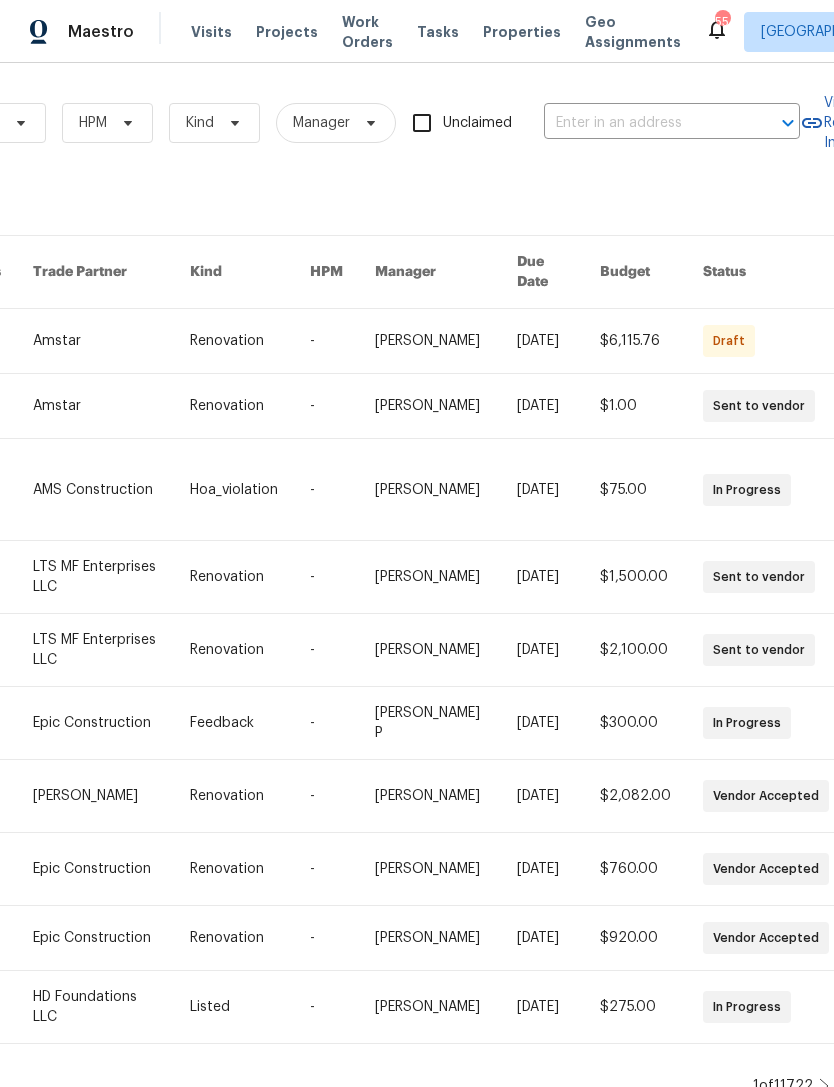 click at bounding box center [644, 123] 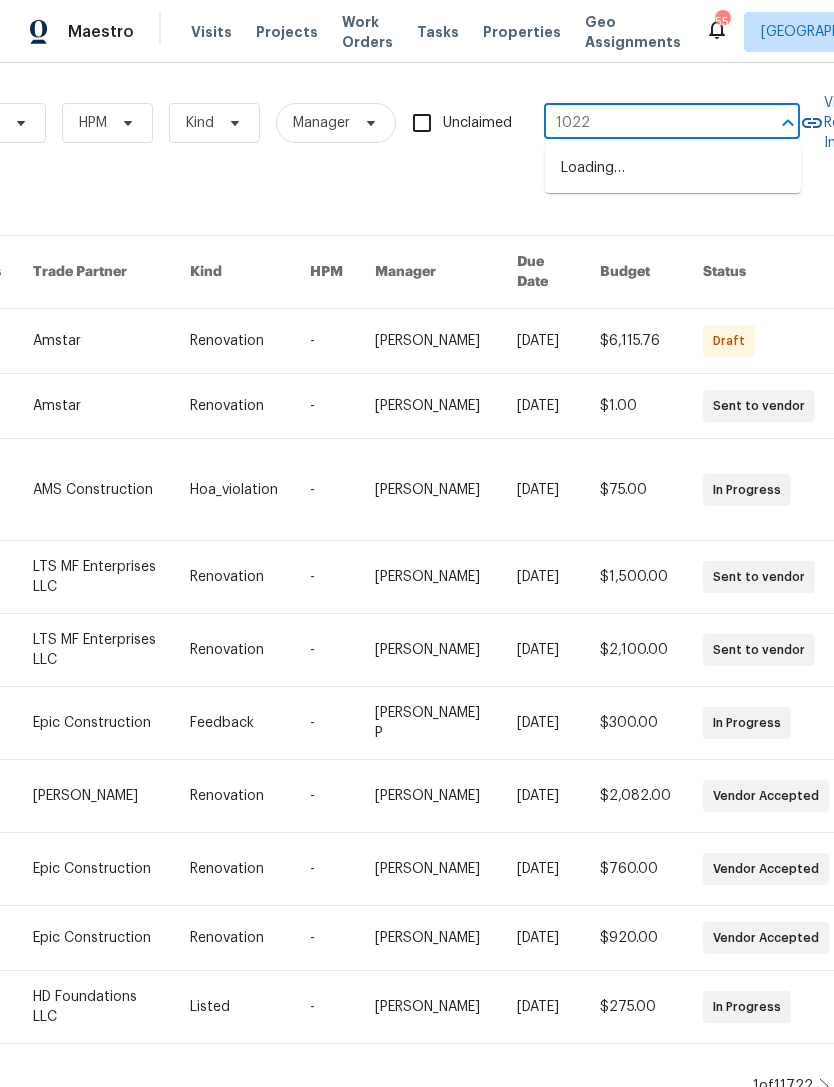 type on "10228" 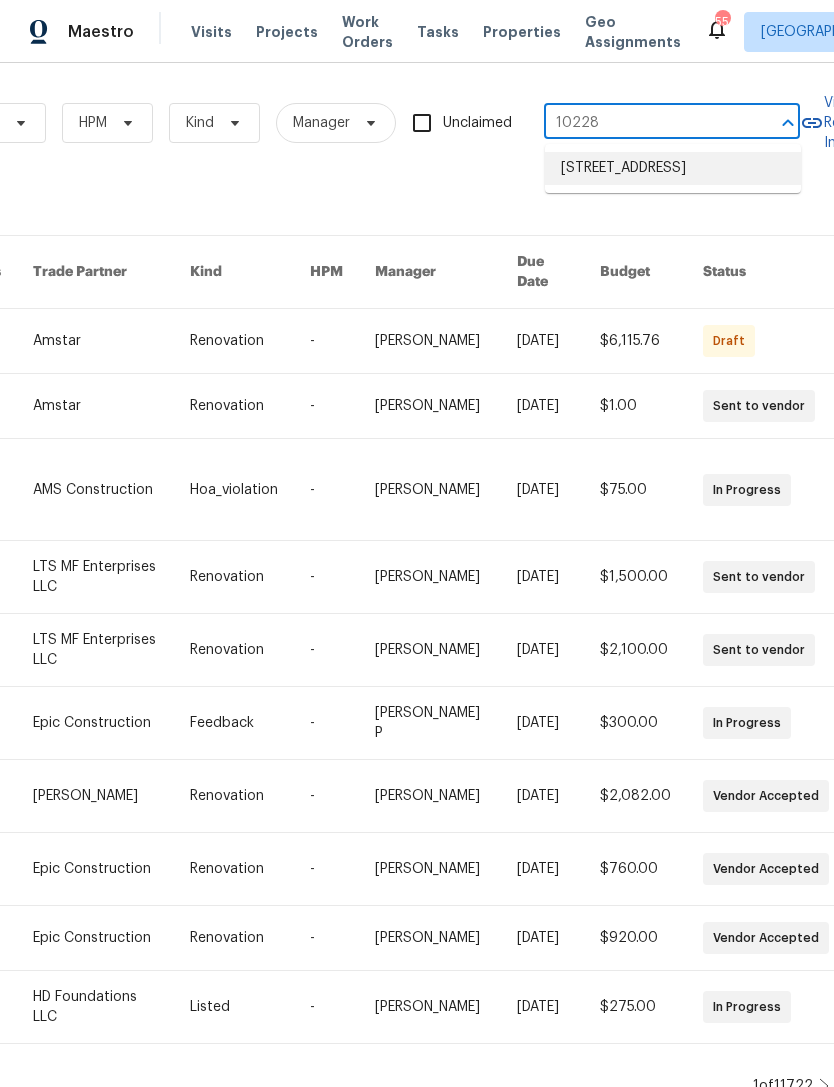 click on "10228 Waterbury Dr, Providence Village, TX 76227" at bounding box center [673, 168] 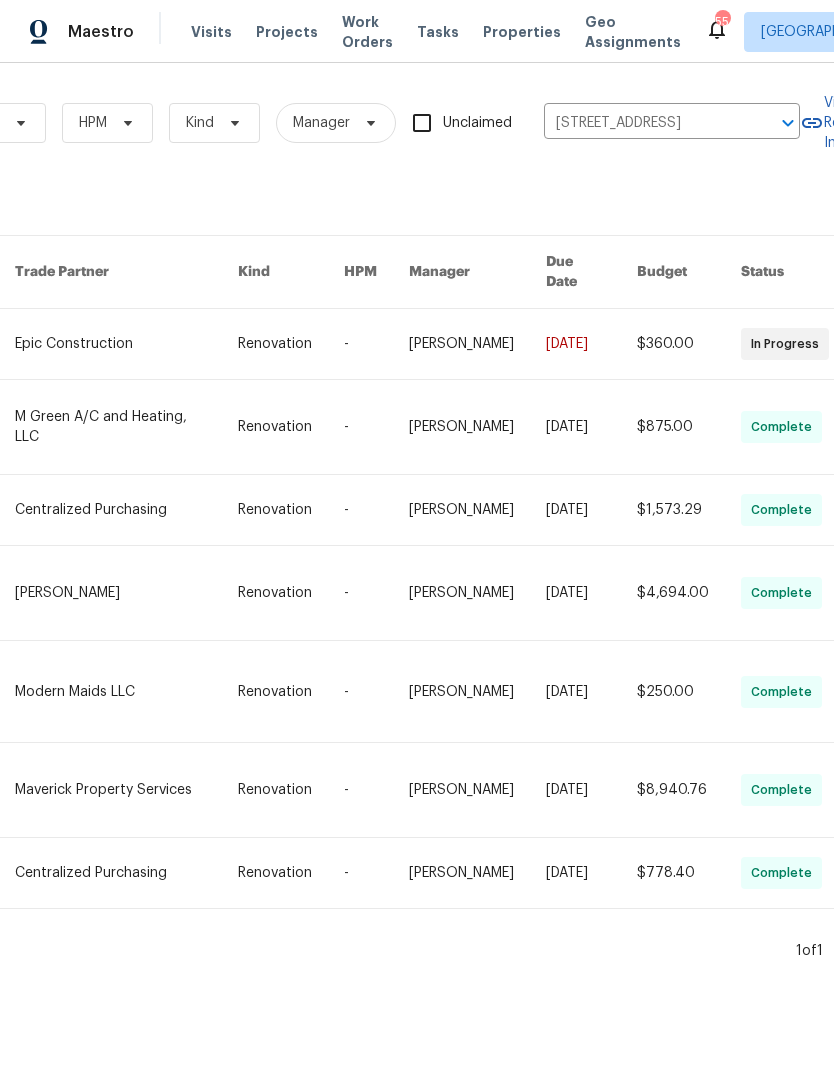 click at bounding box center (126, 344) 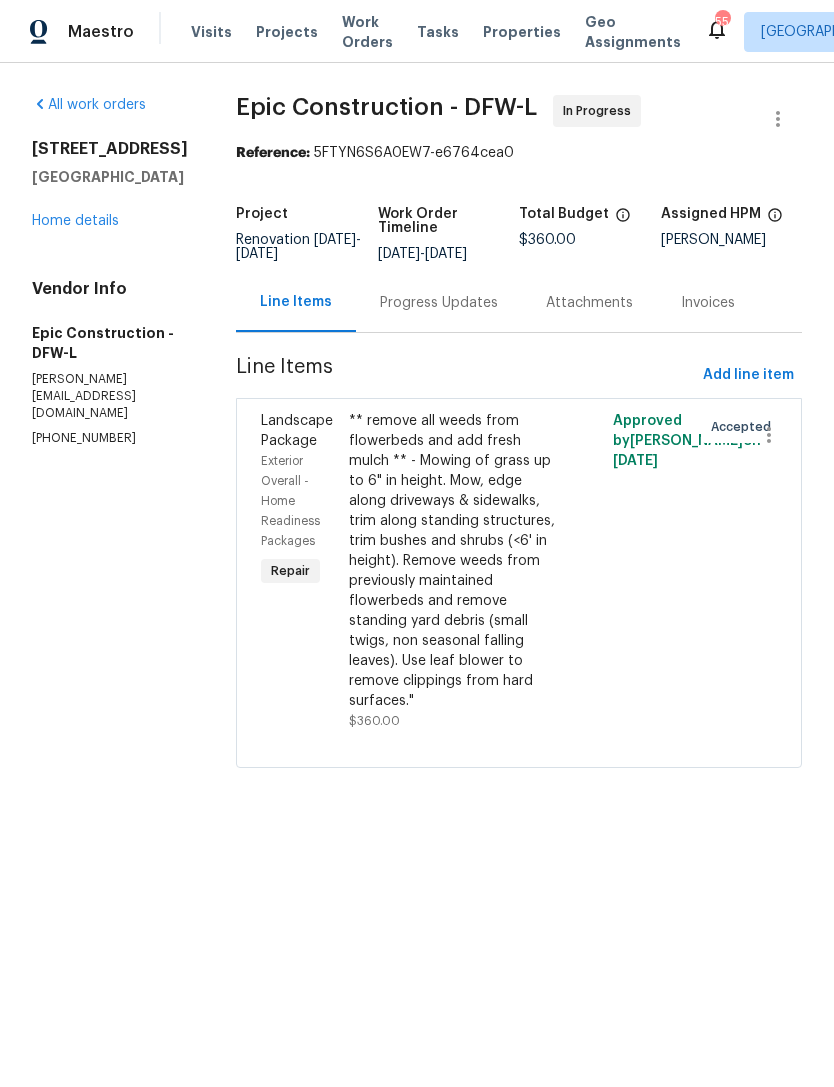 click on "Home details" at bounding box center (75, 221) 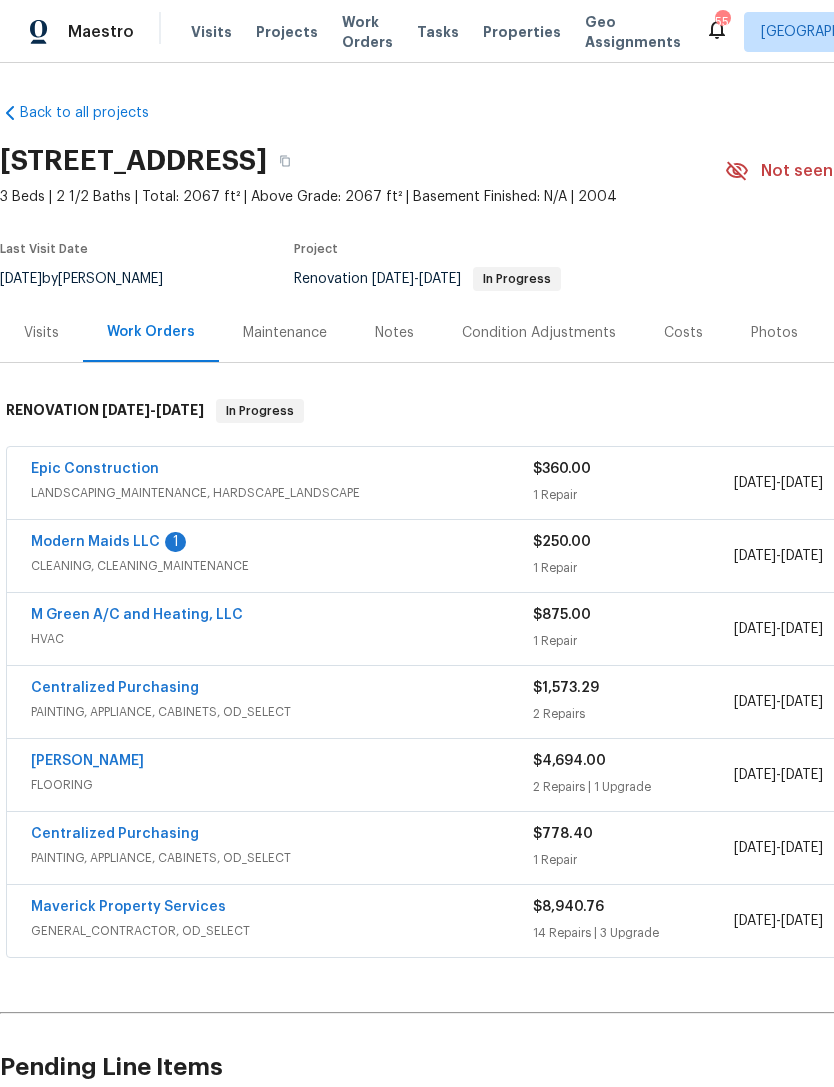 click on "Photos" at bounding box center (774, 332) 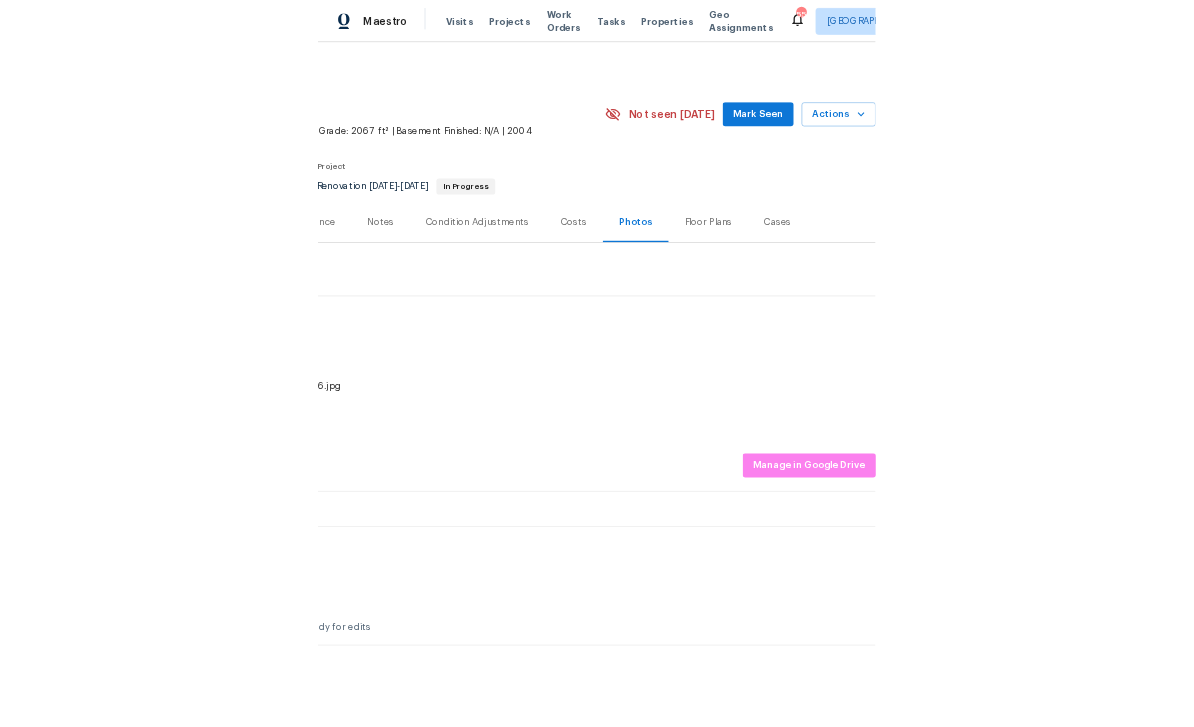 scroll, scrollTop: 0, scrollLeft: 296, axis: horizontal 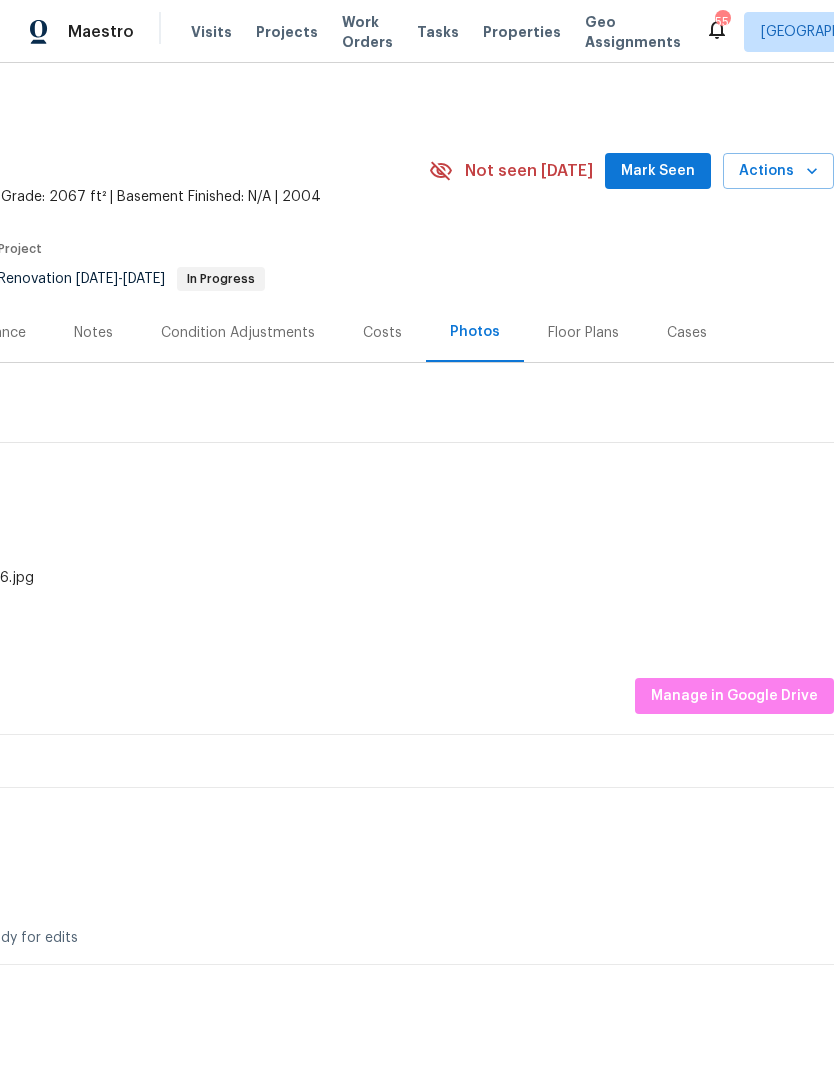 click 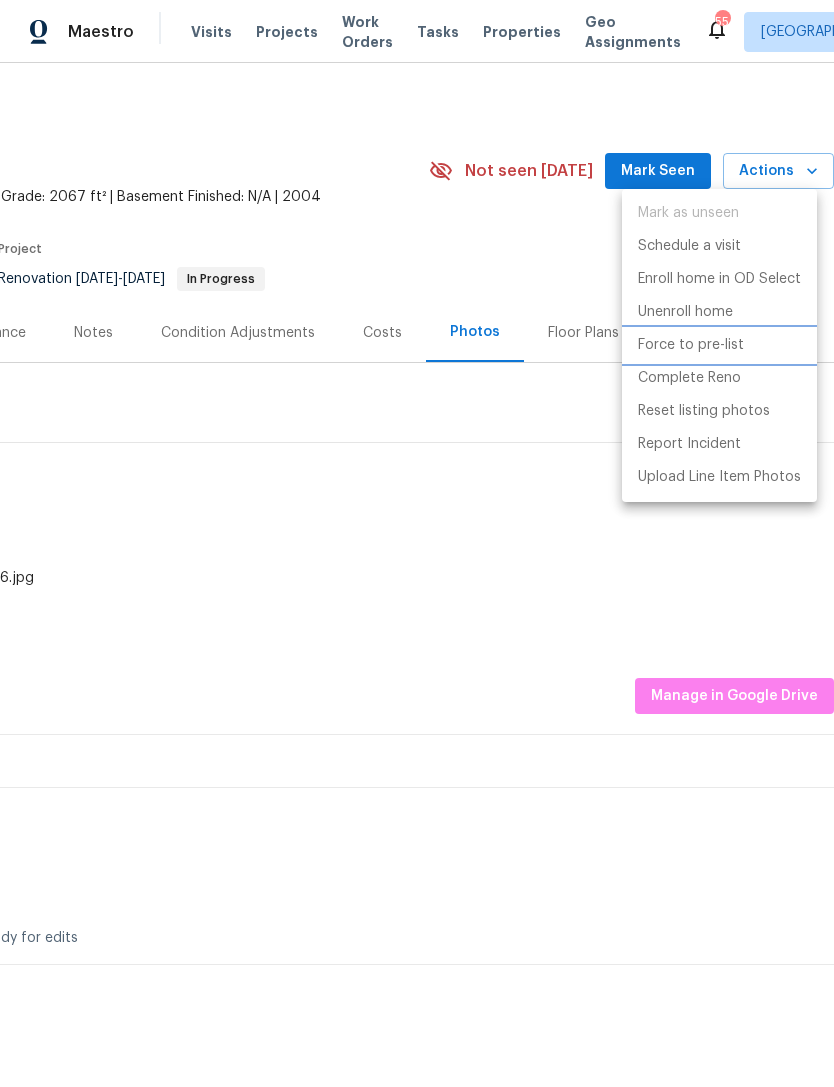 click on "Force to pre-list" at bounding box center (691, 345) 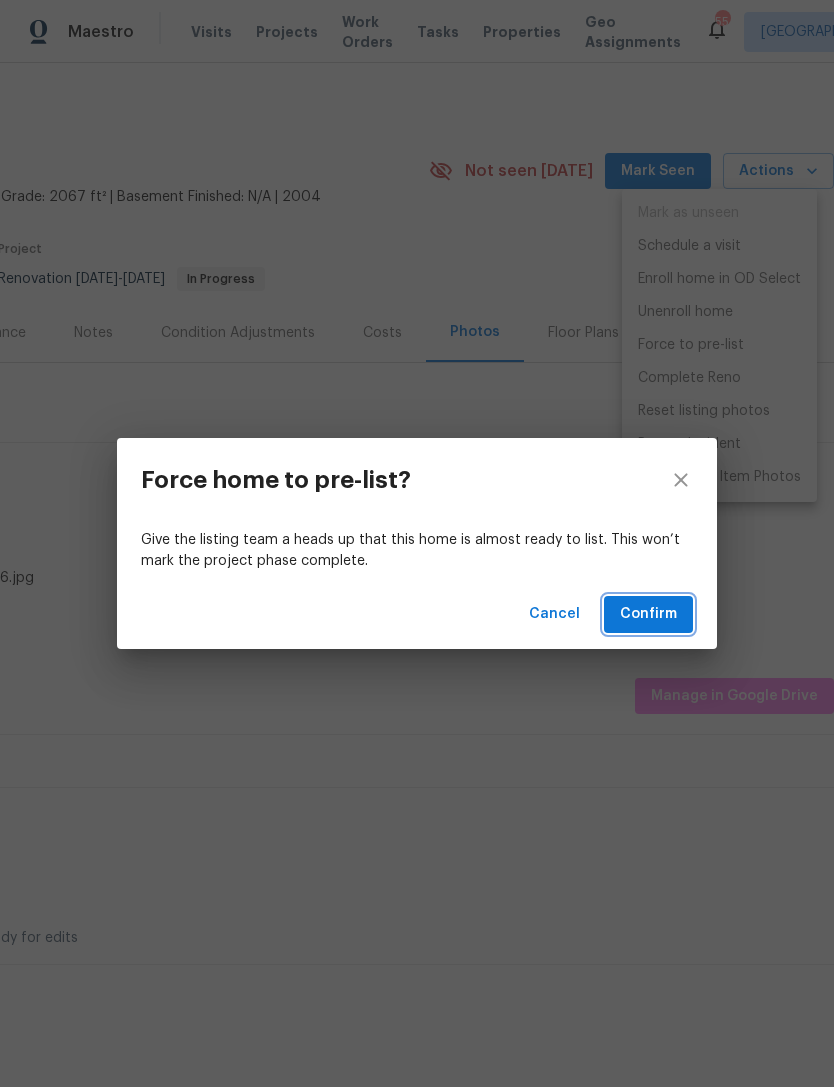 click on "Confirm" at bounding box center (648, 614) 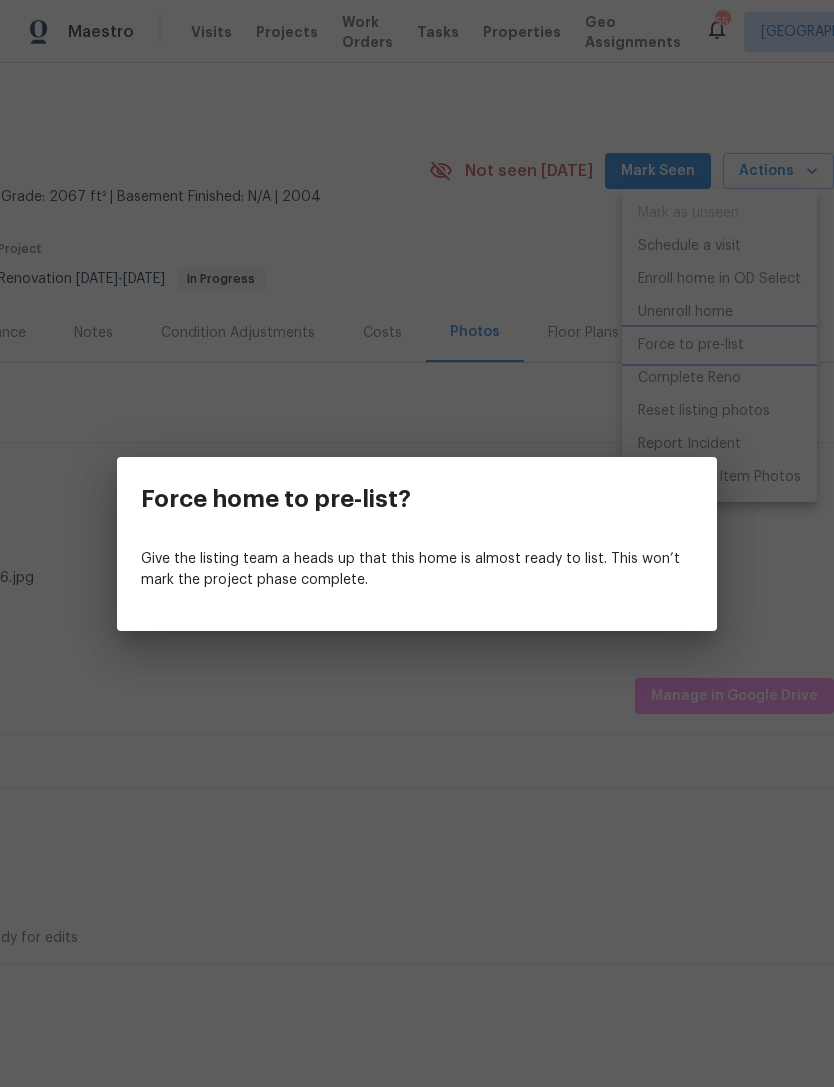 click on "Force home to pre-list? Give the listing team a heads up that this home is almost ready to list. This won’t mark the project phase complete." at bounding box center (417, 543) 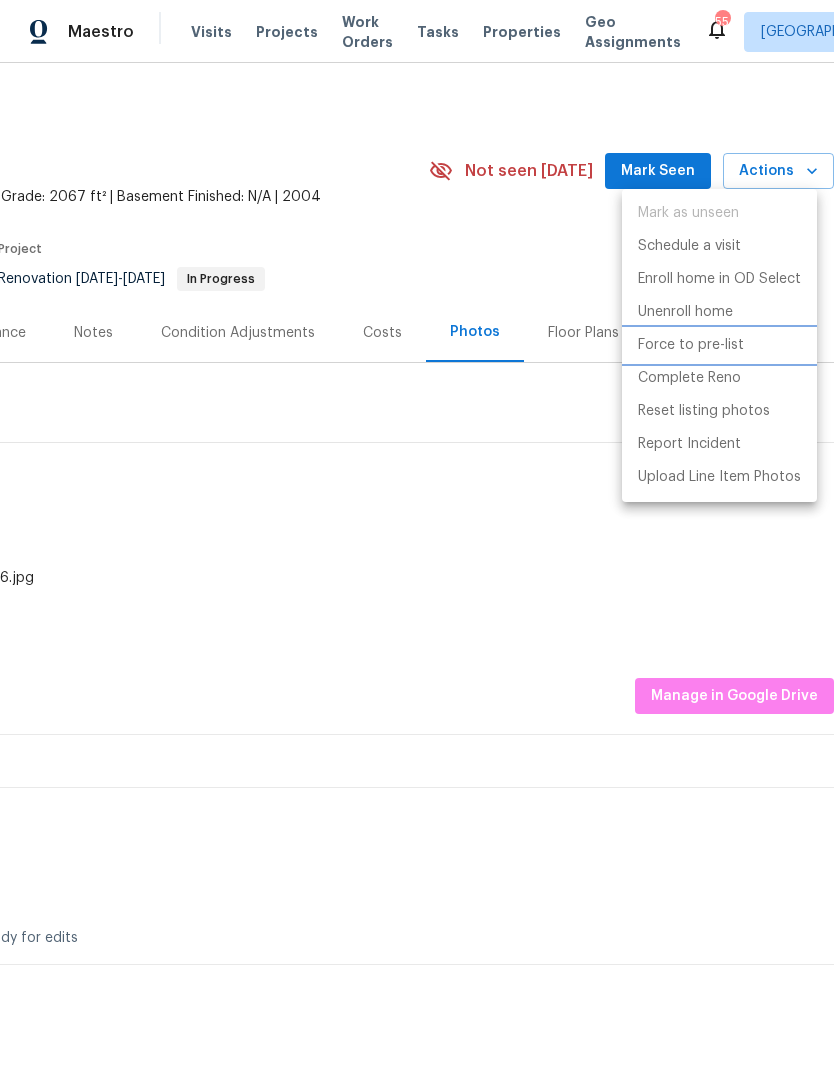 scroll, scrollTop: 0, scrollLeft: 0, axis: both 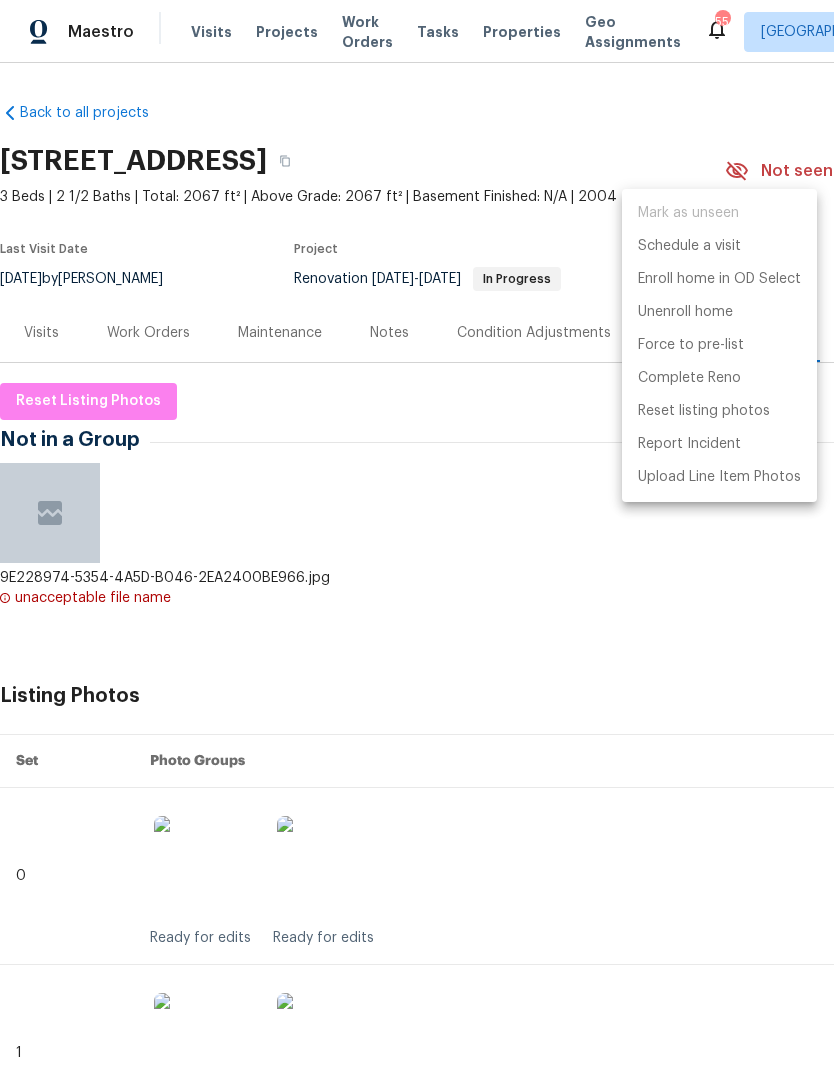 click at bounding box center (417, 543) 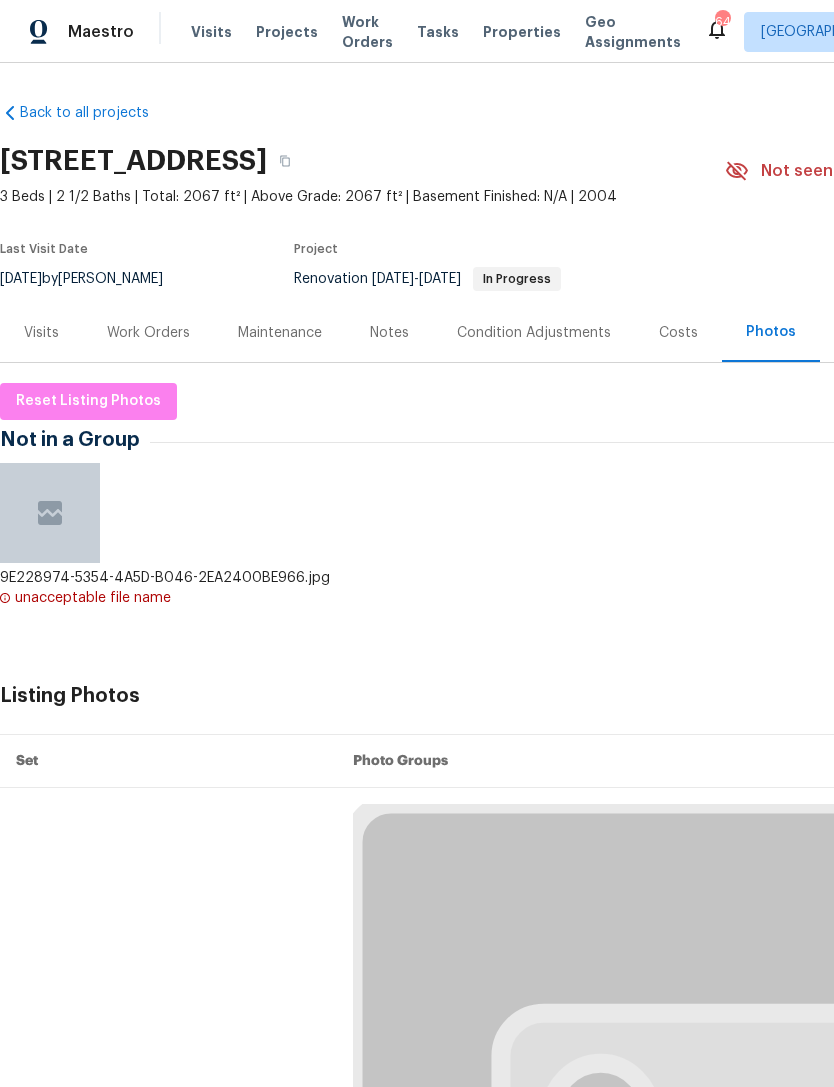 scroll, scrollTop: 0, scrollLeft: 0, axis: both 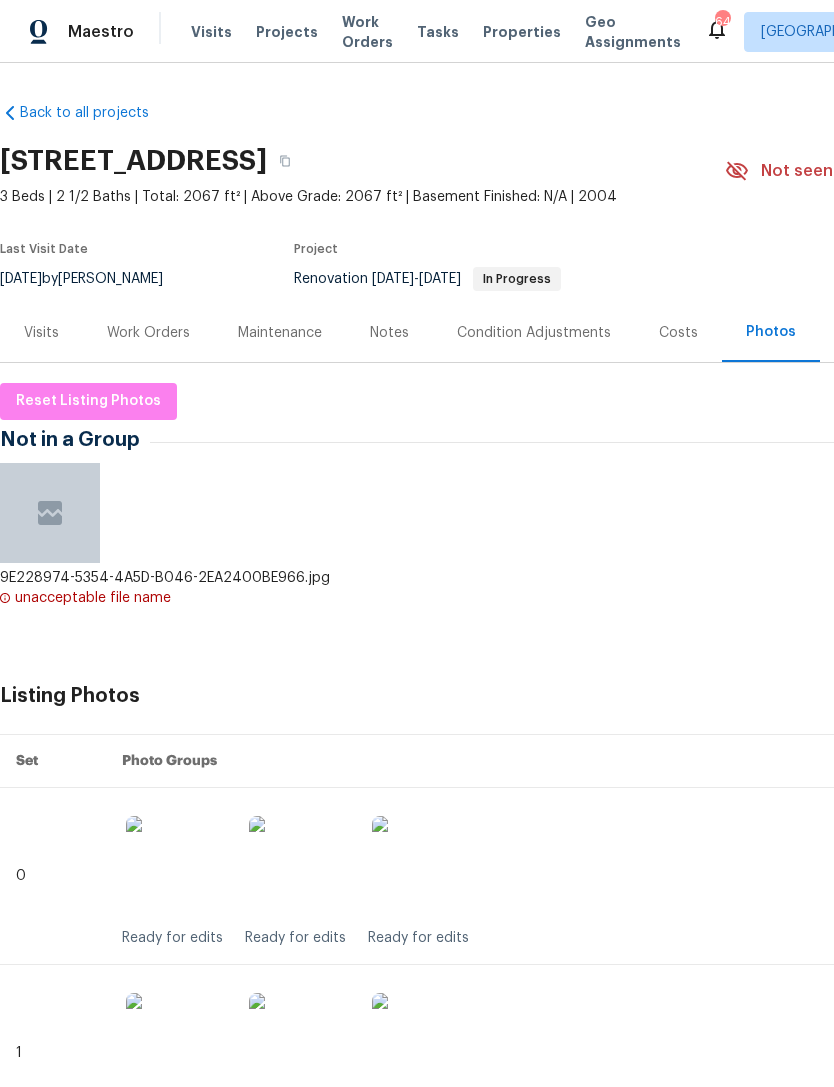 click on "Properties" at bounding box center (522, 32) 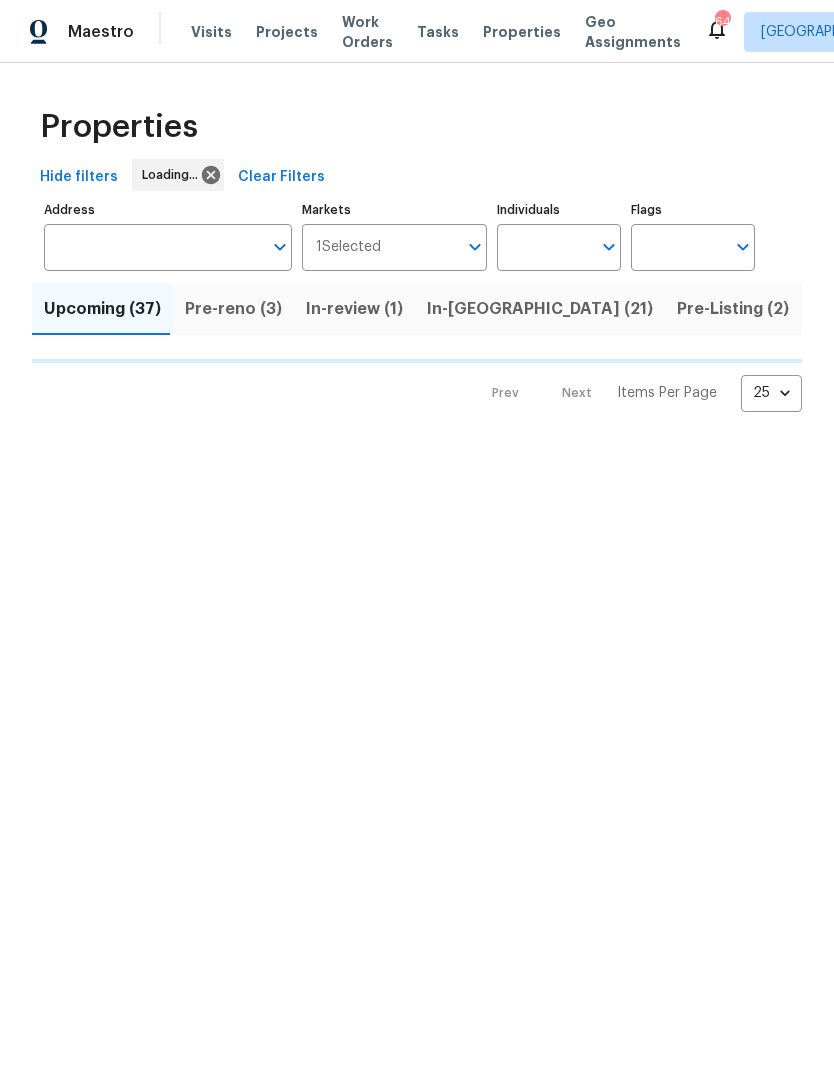 click on "Individuals" at bounding box center (544, 247) 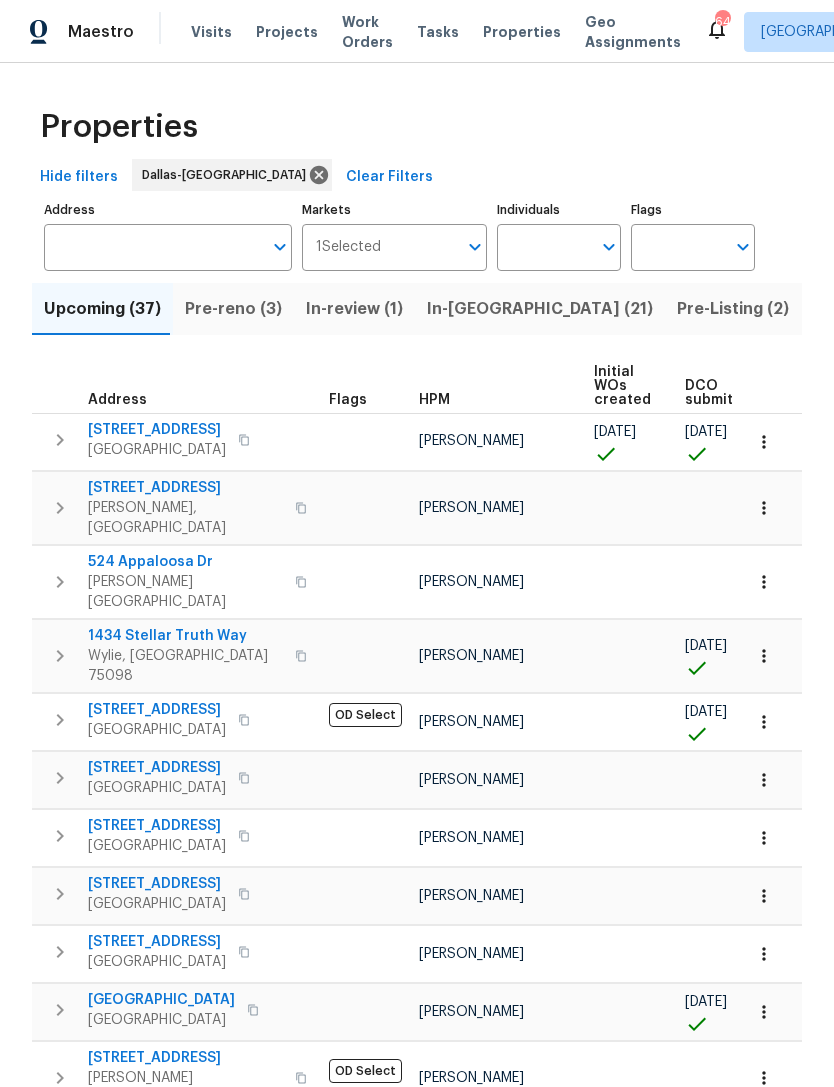 click at bounding box center [544, 247] 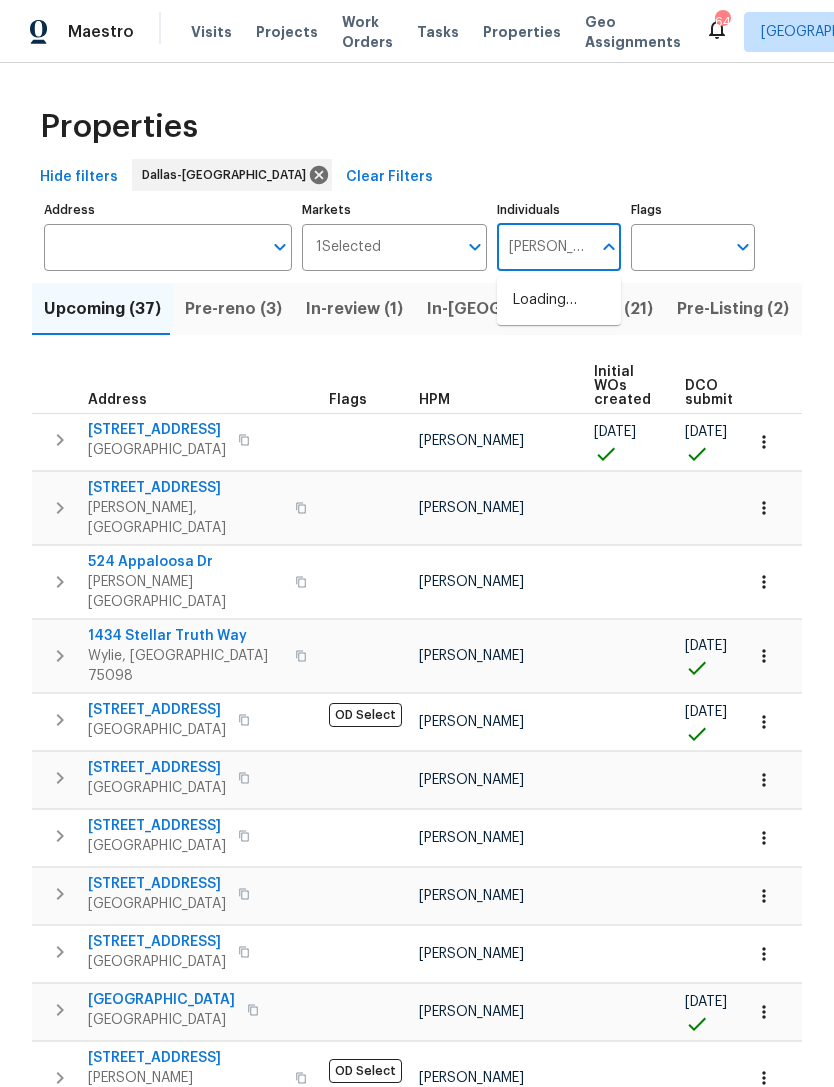 type on "Alicia anices" 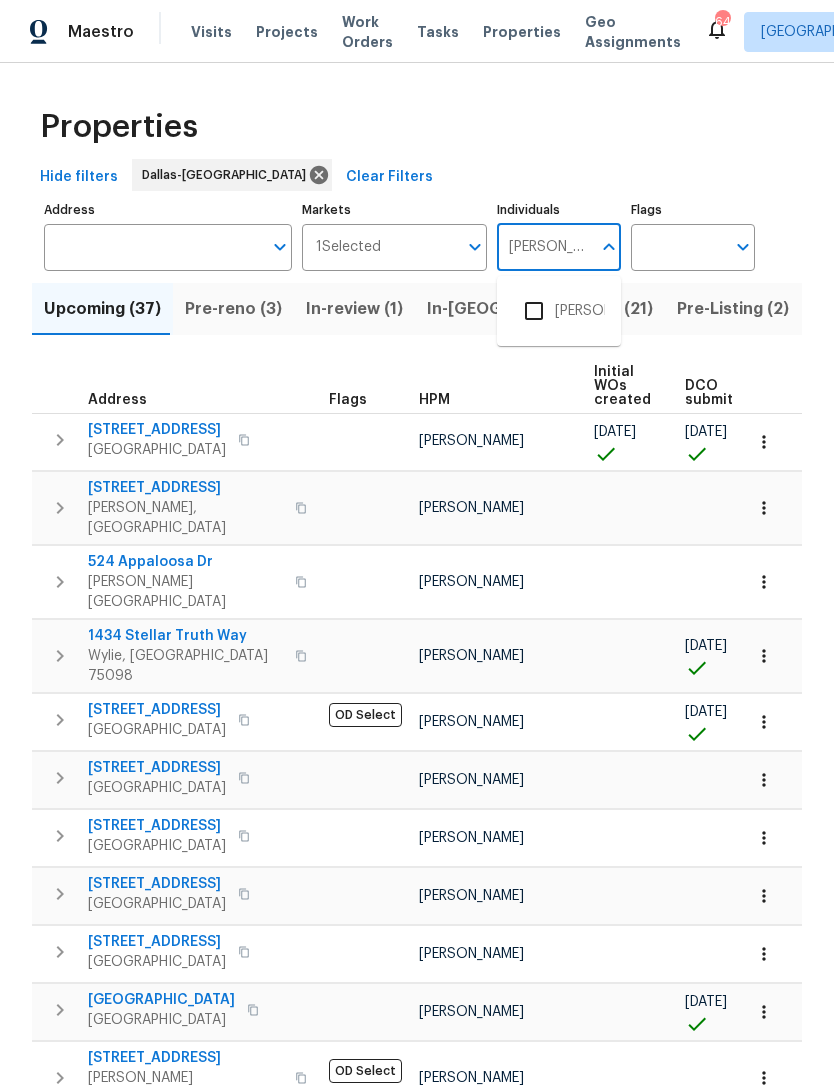 click at bounding box center (534, 311) 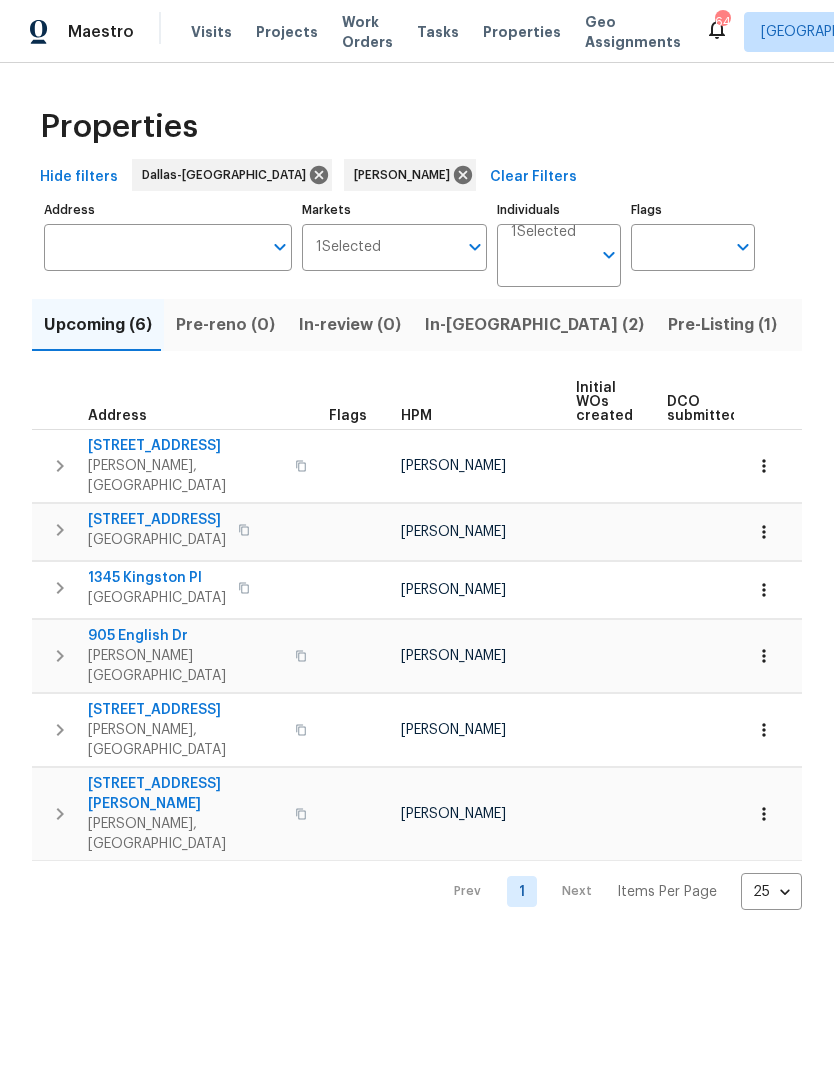 click on "Pre-Listing (1)" at bounding box center [722, 325] 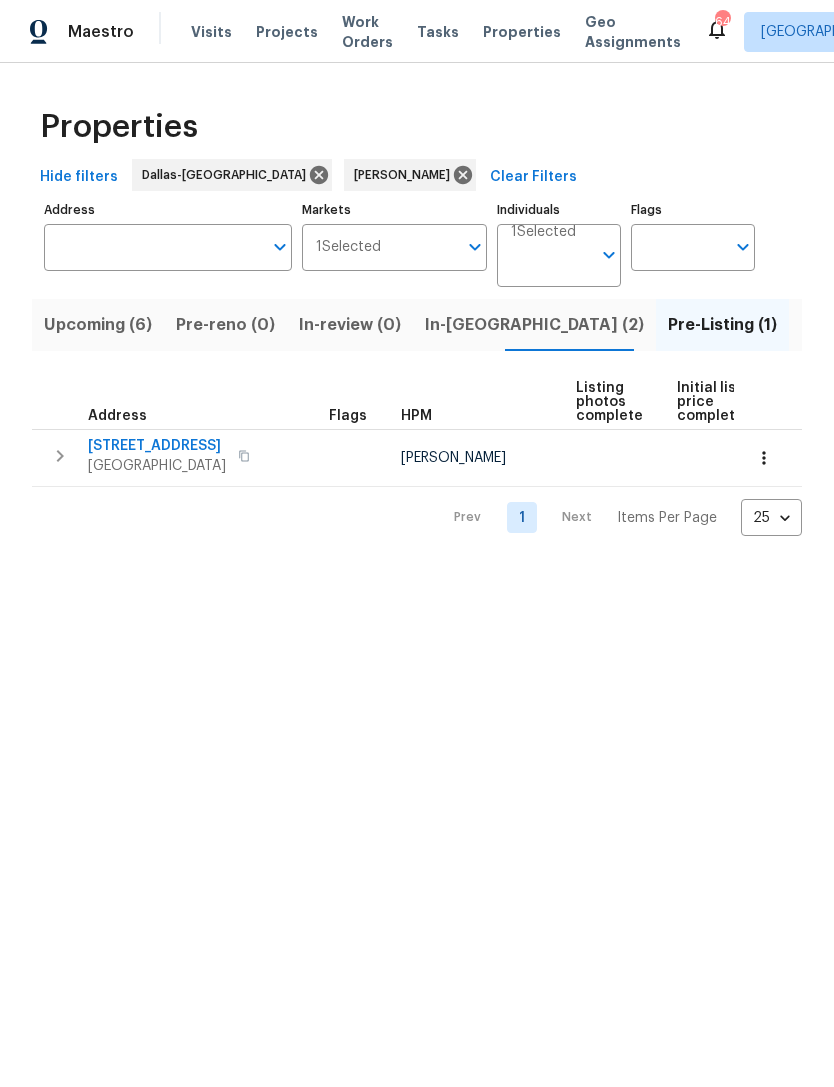 click on "10228 Waterbury Dr" at bounding box center (157, 446) 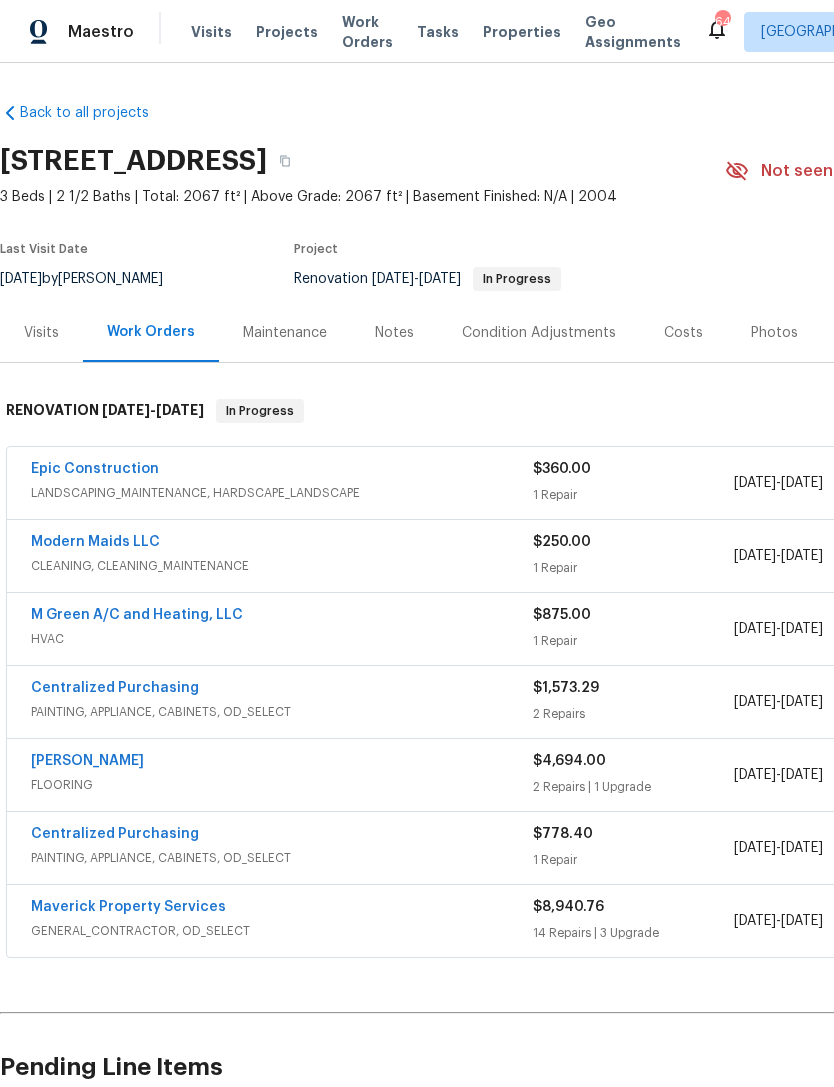 scroll, scrollTop: 0, scrollLeft: 0, axis: both 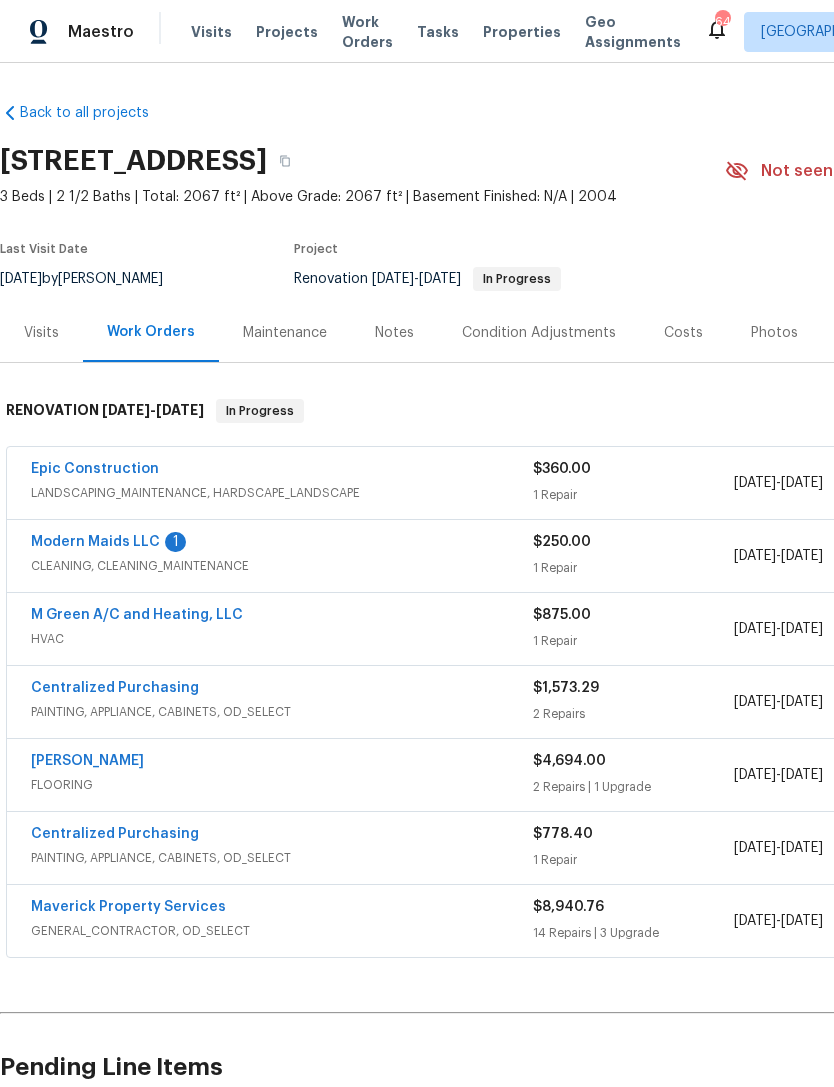 click on "Notes" at bounding box center [394, 333] 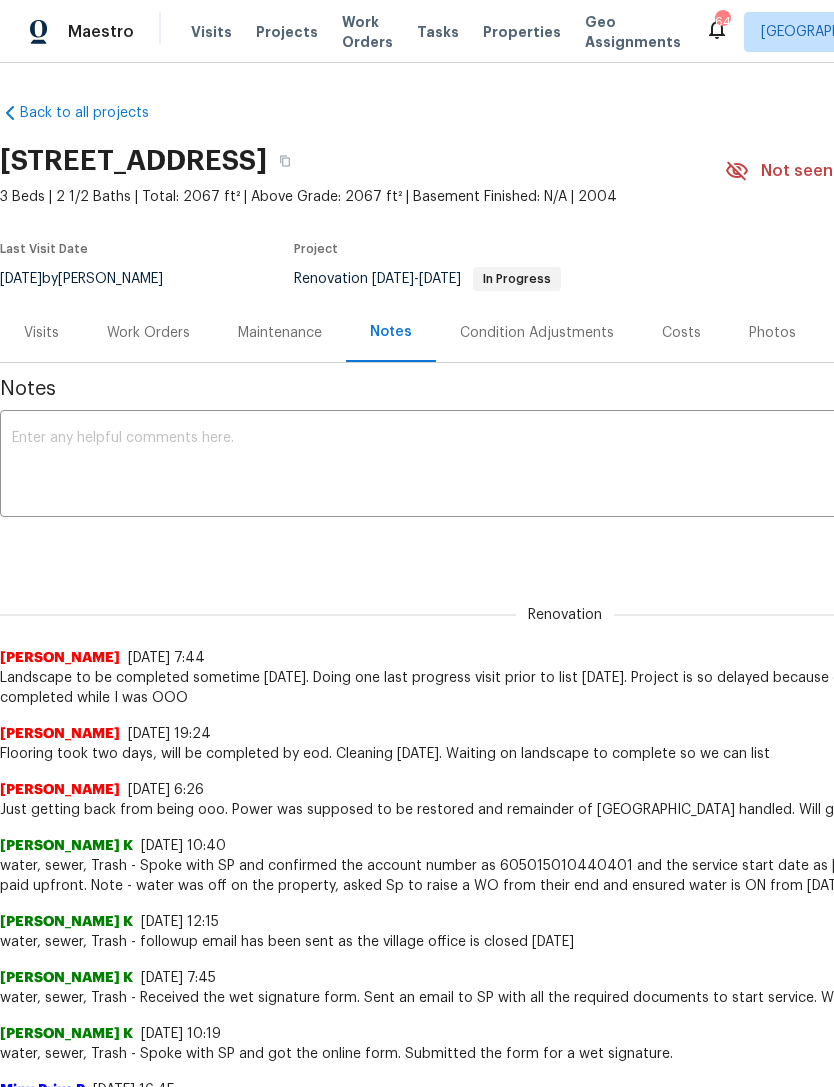 click at bounding box center [565, 466] 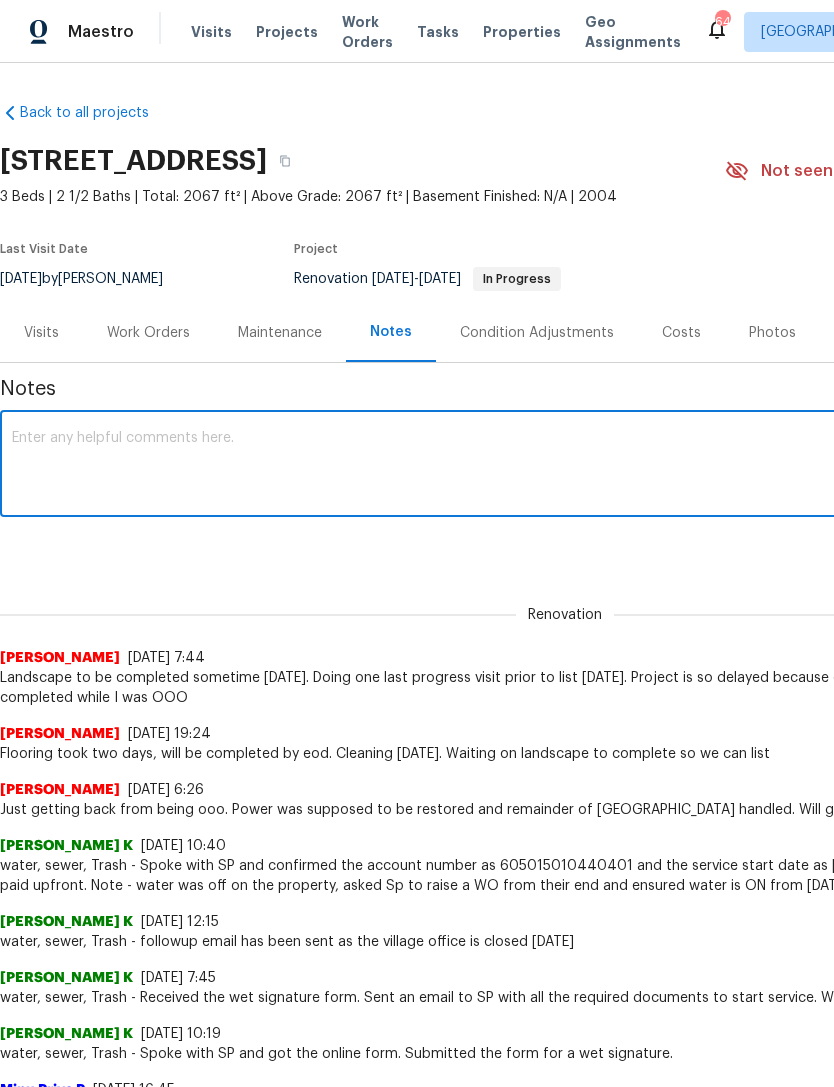 click at bounding box center (565, 466) 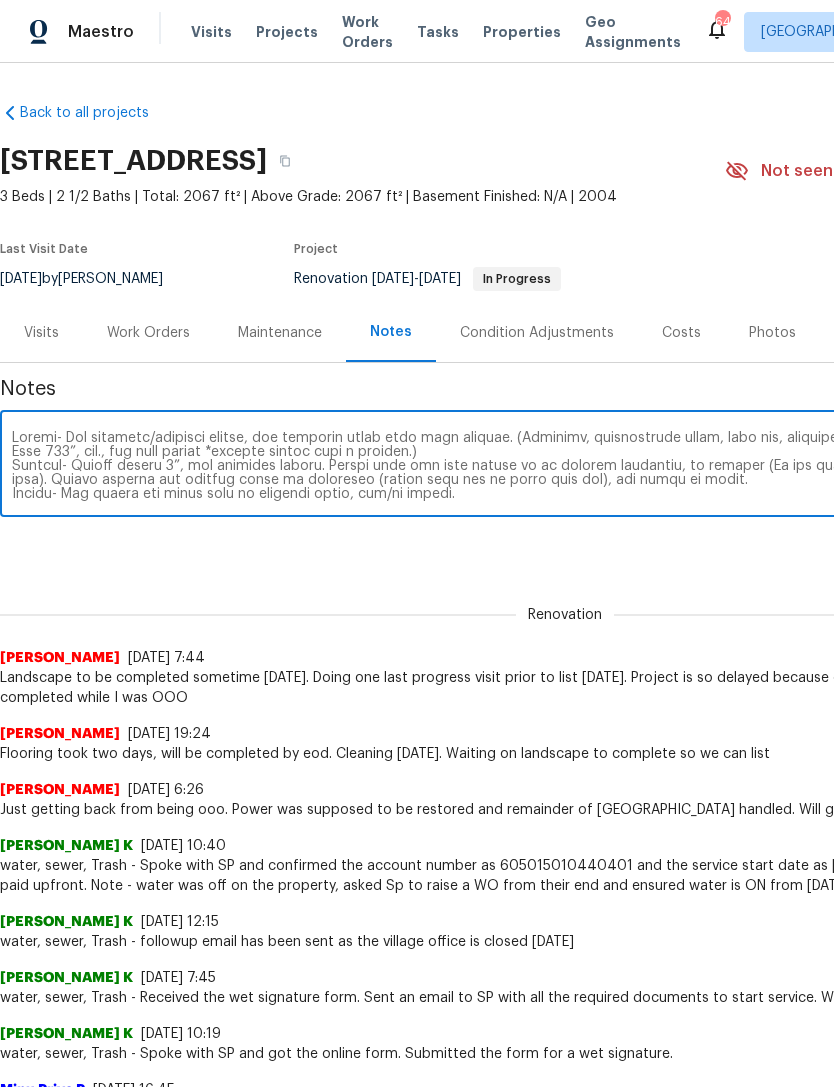 scroll, scrollTop: 140, scrollLeft: 0, axis: vertical 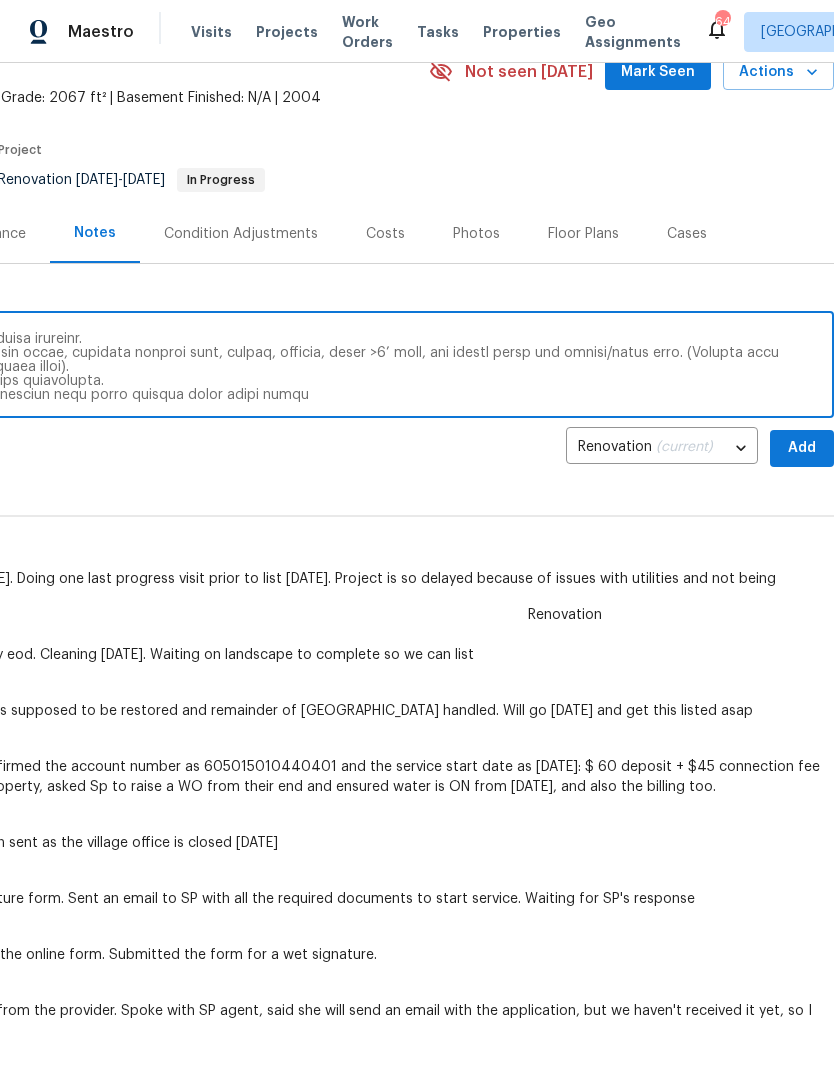 type on "Debris- All interior/exterior debris, and personal items have been removed. (Doormats, personalized items, yard art, planters, stickers *Ex- No Soliciting, “We Don’t Call 911”, etc., and yard debris *nothing larger than a quarter.)
Windows- Always remove 1”, and vertical blinds. Blinds that are left should be in perfect condition, or removed (Do not store/stack broken blinds in the garage; trash them). Window screens are removed based on condition (remove them all or leave them all), and glass is clean.
Attics- All attics are clear with no personal items, and/or debris.
Outlets/Switches- Coverplates are installed at all outlets/switches with no missing, mismatched, and/or damaged coverplates.
Wiring- All miscellaneous wiring (audio, video, internet, etc.) is removed or tucked away neatly into the wall.
Pavers/Landscape Borders- Placed neatly, or removed.
Landscaping- Lawn mowed, trees/bushes/hedges trimmed, and weed barrier included when fresh mulch is added.
Smoke/CO Detectors- No chirping and/or missing..." 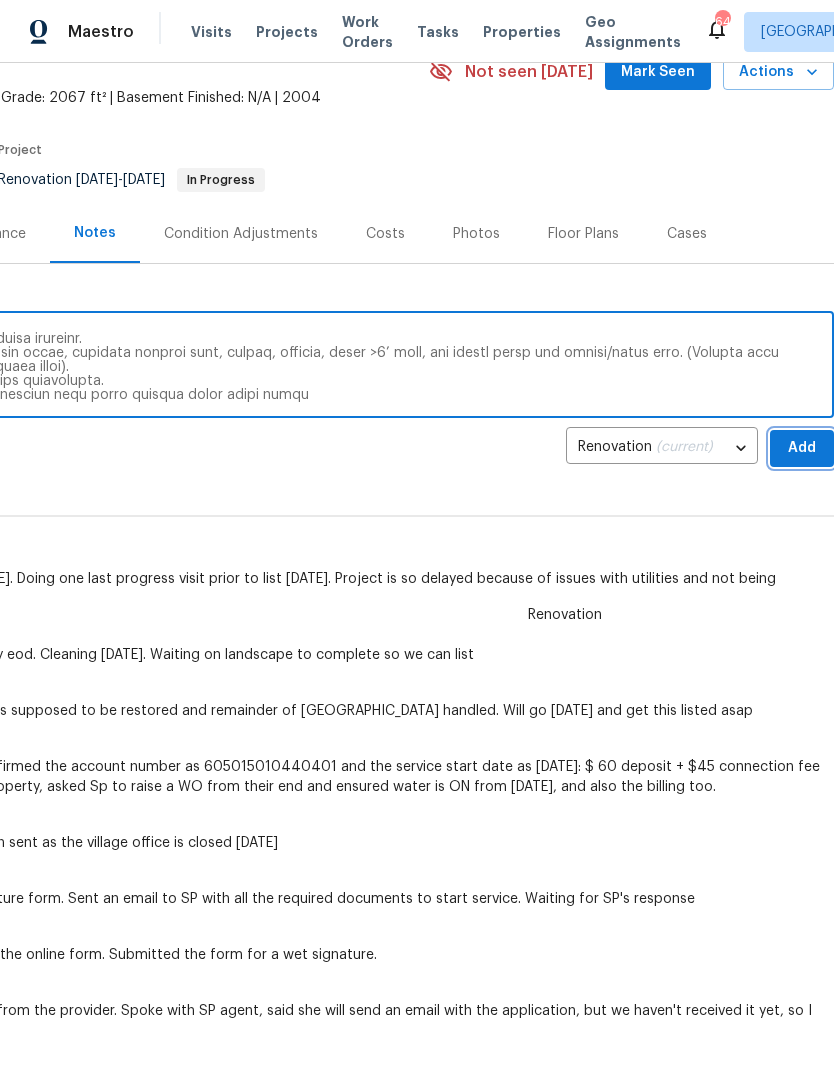 click on "Add" at bounding box center [802, 448] 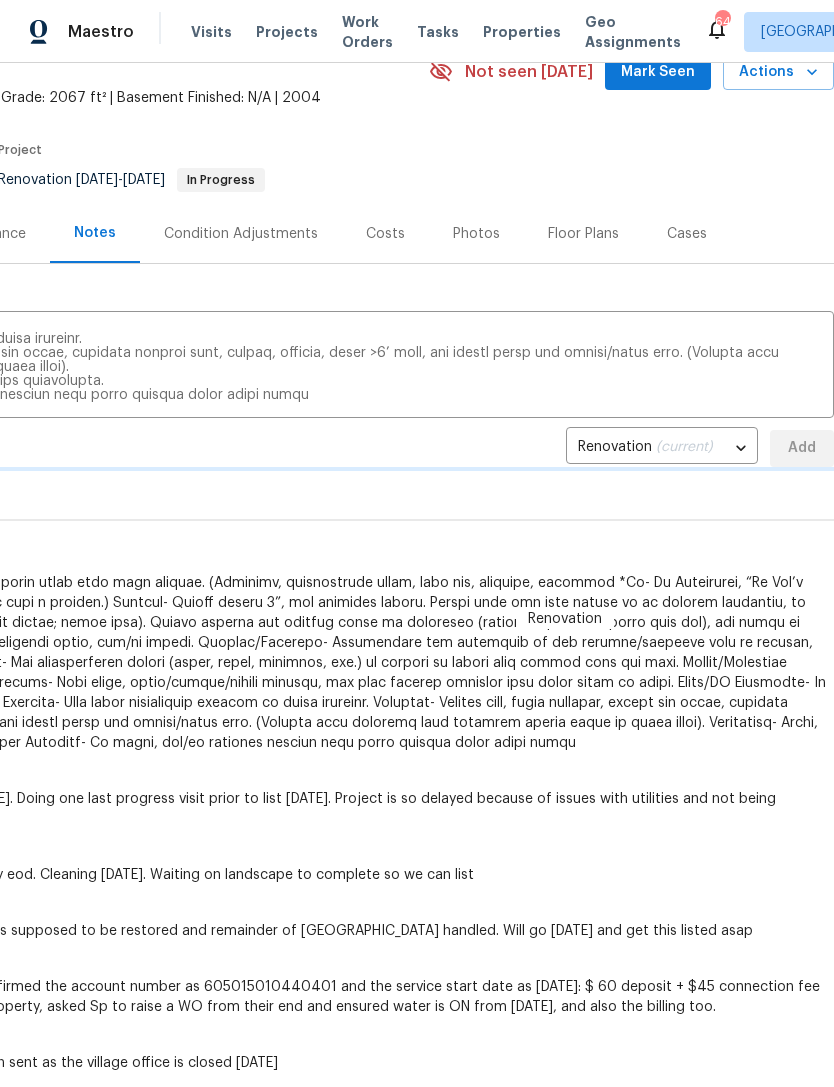 type 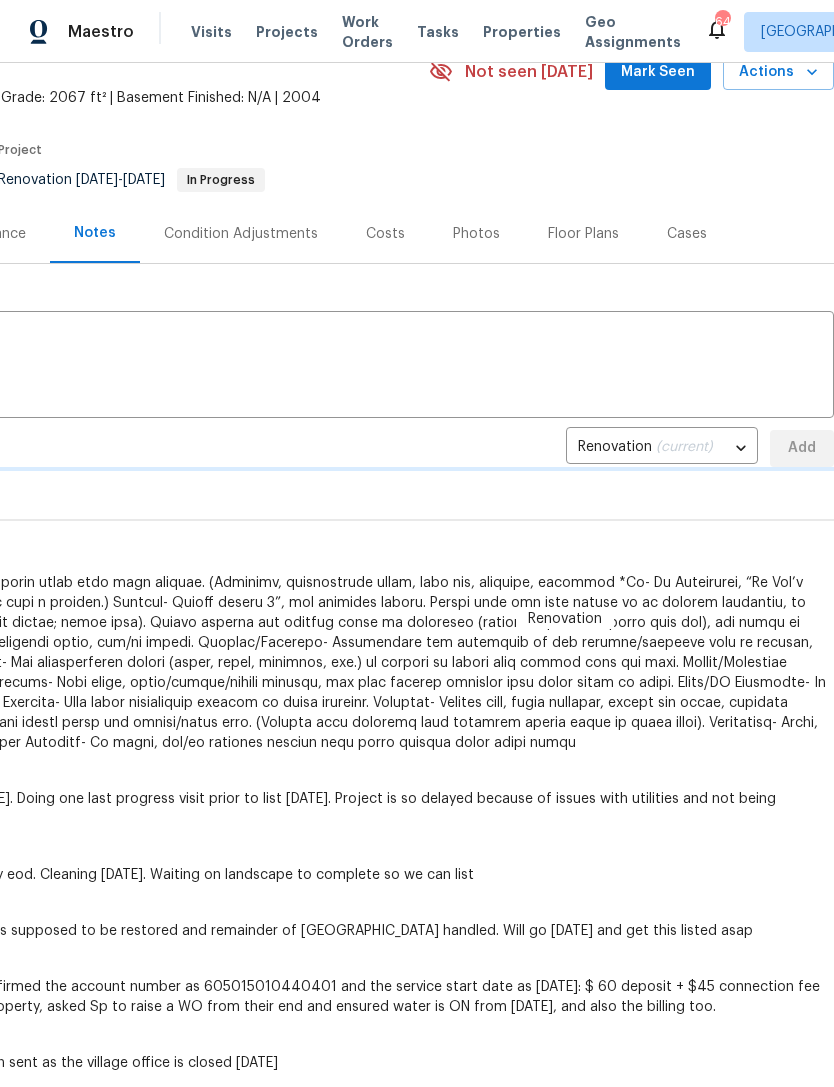 scroll, scrollTop: 0, scrollLeft: 0, axis: both 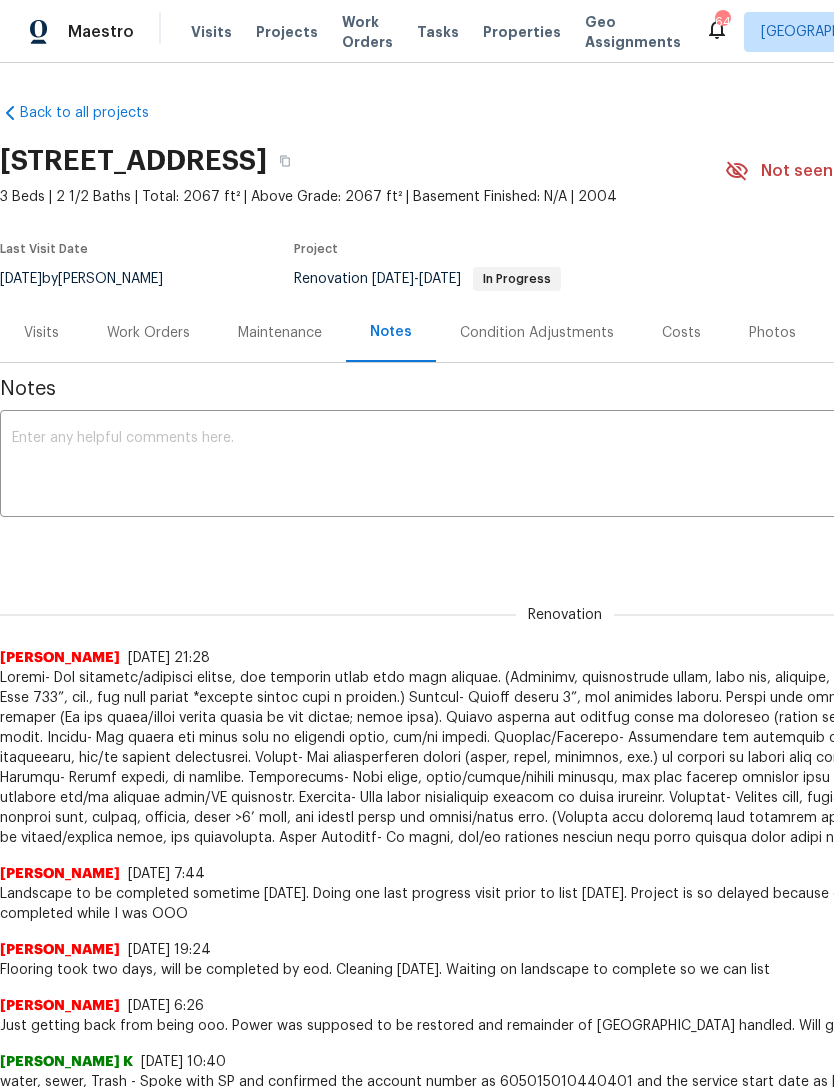 click on "Work Orders" at bounding box center (367, 32) 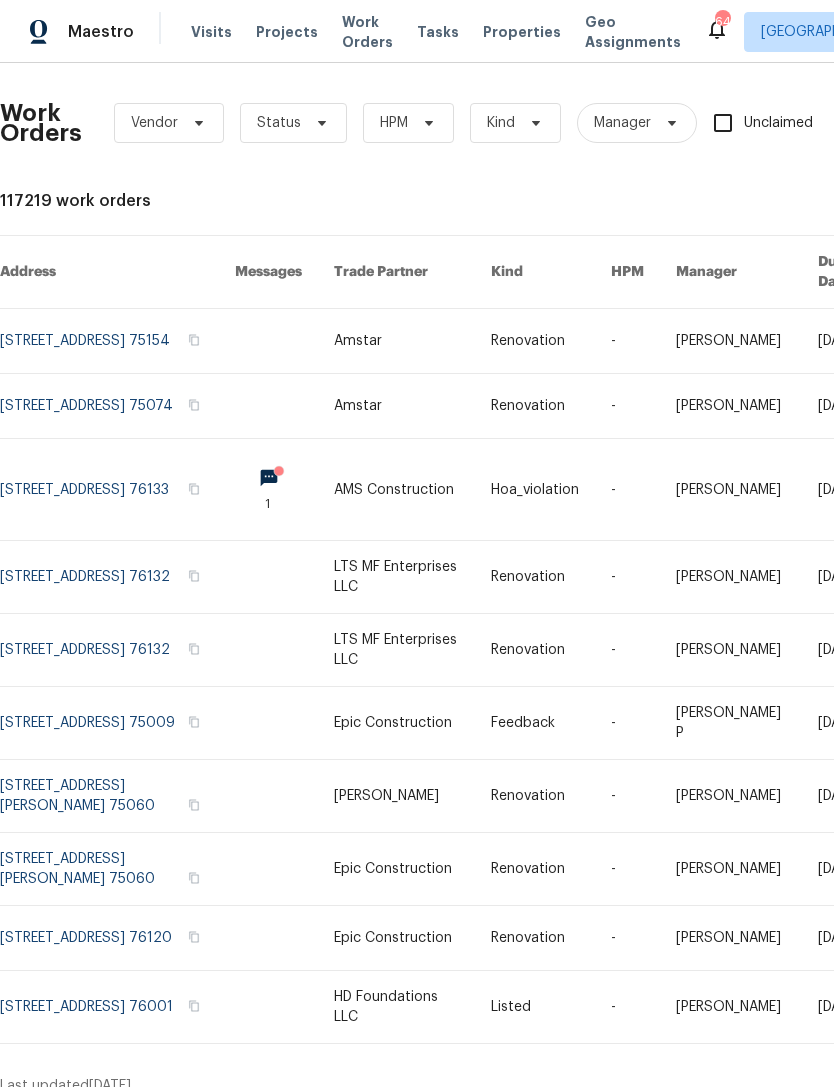 scroll, scrollTop: 0, scrollLeft: 132, axis: horizontal 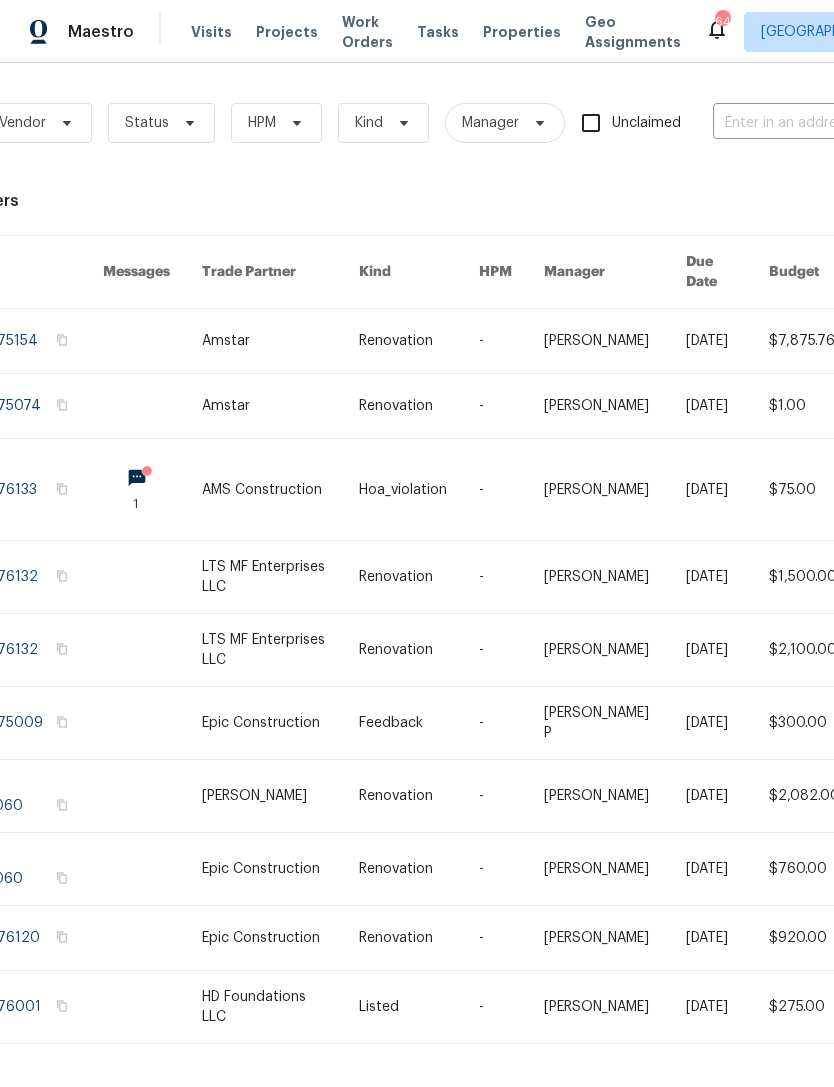 click on "Properties" at bounding box center (522, 32) 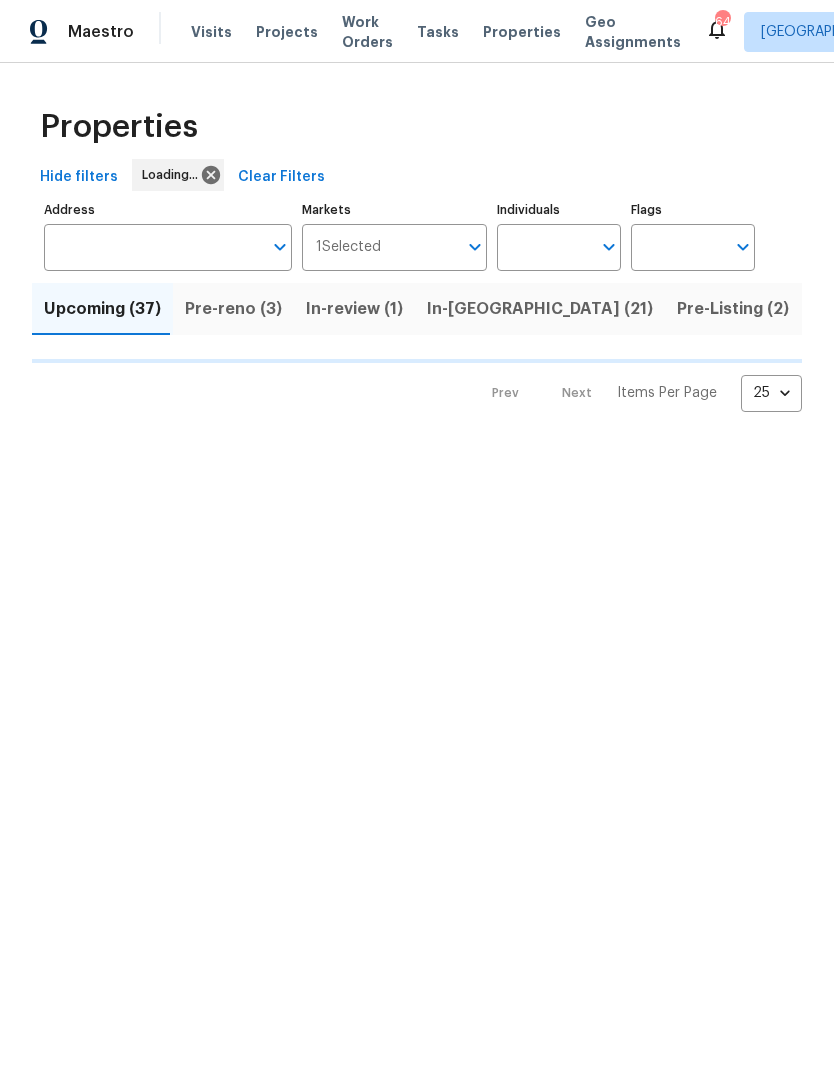 click on "Individuals" at bounding box center [544, 247] 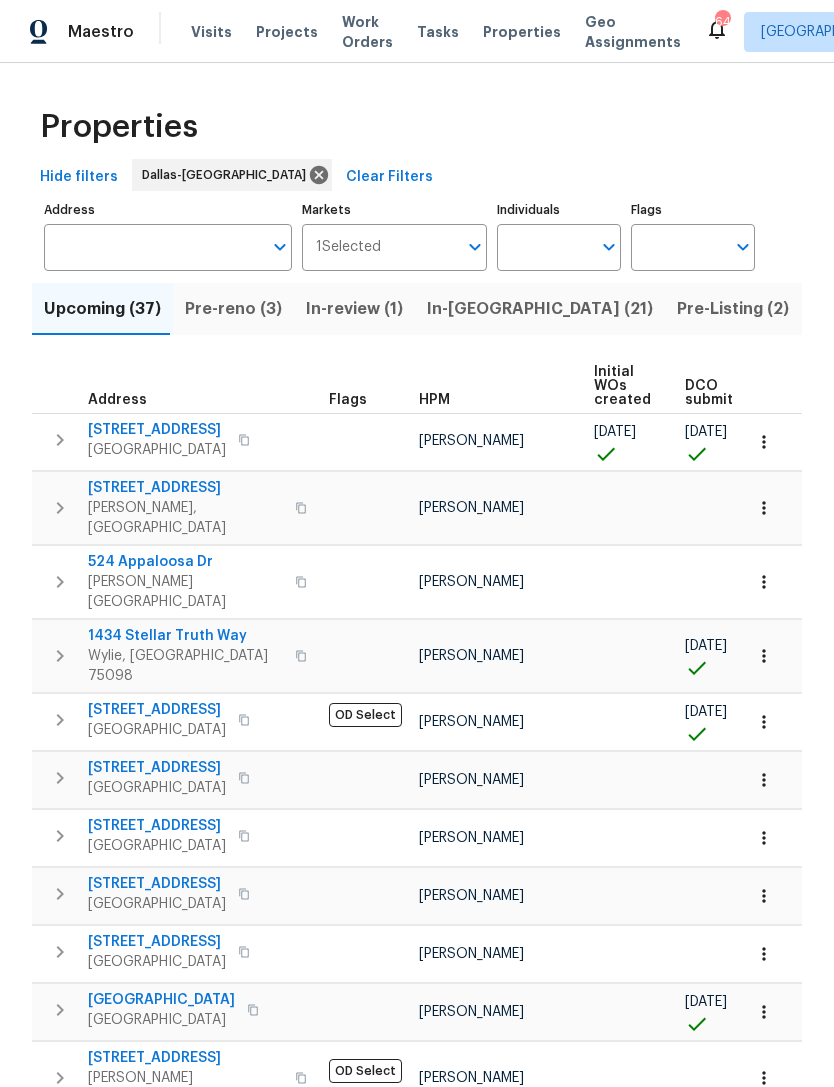 click on "Individuals" at bounding box center (544, 247) 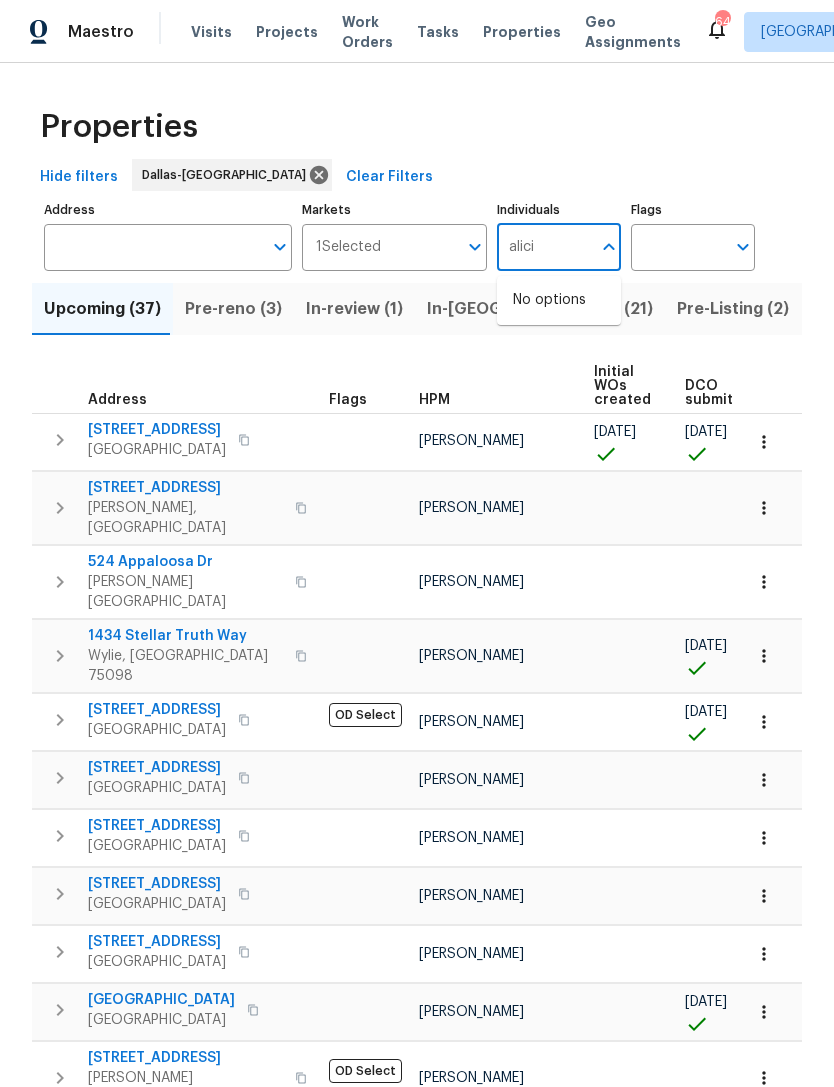 type on "alicia" 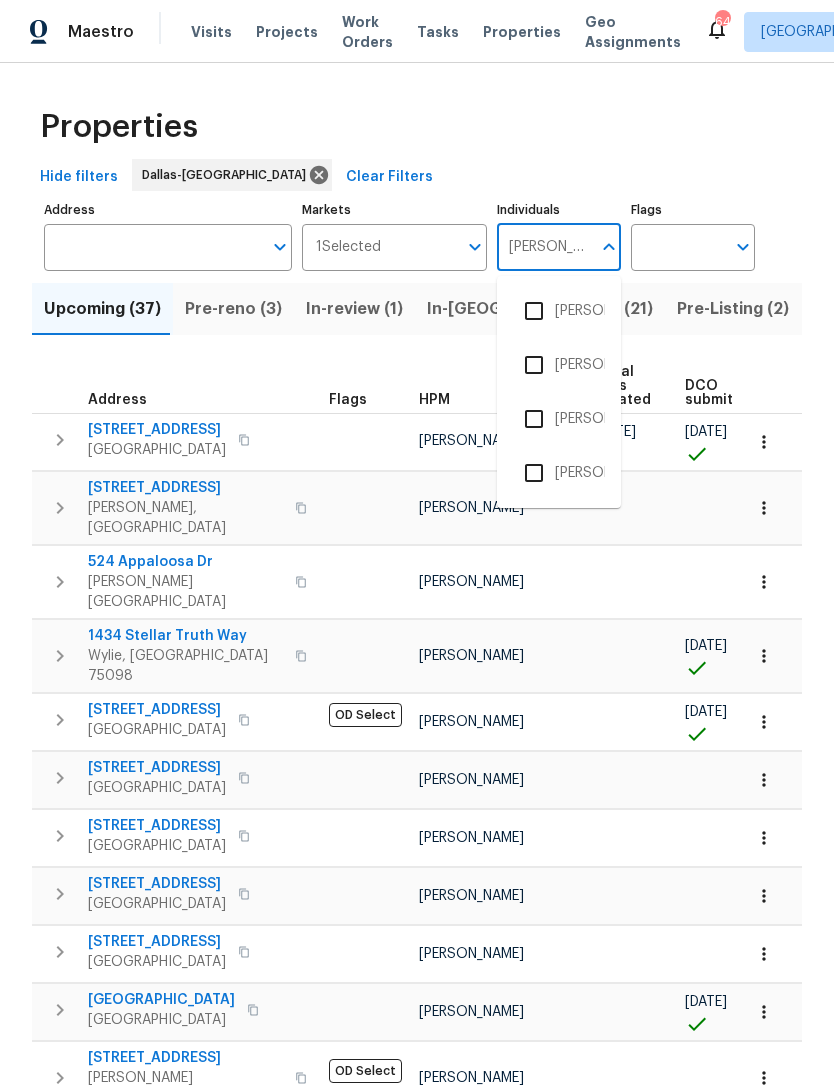 click on "[PERSON_NAME]" at bounding box center (559, 311) 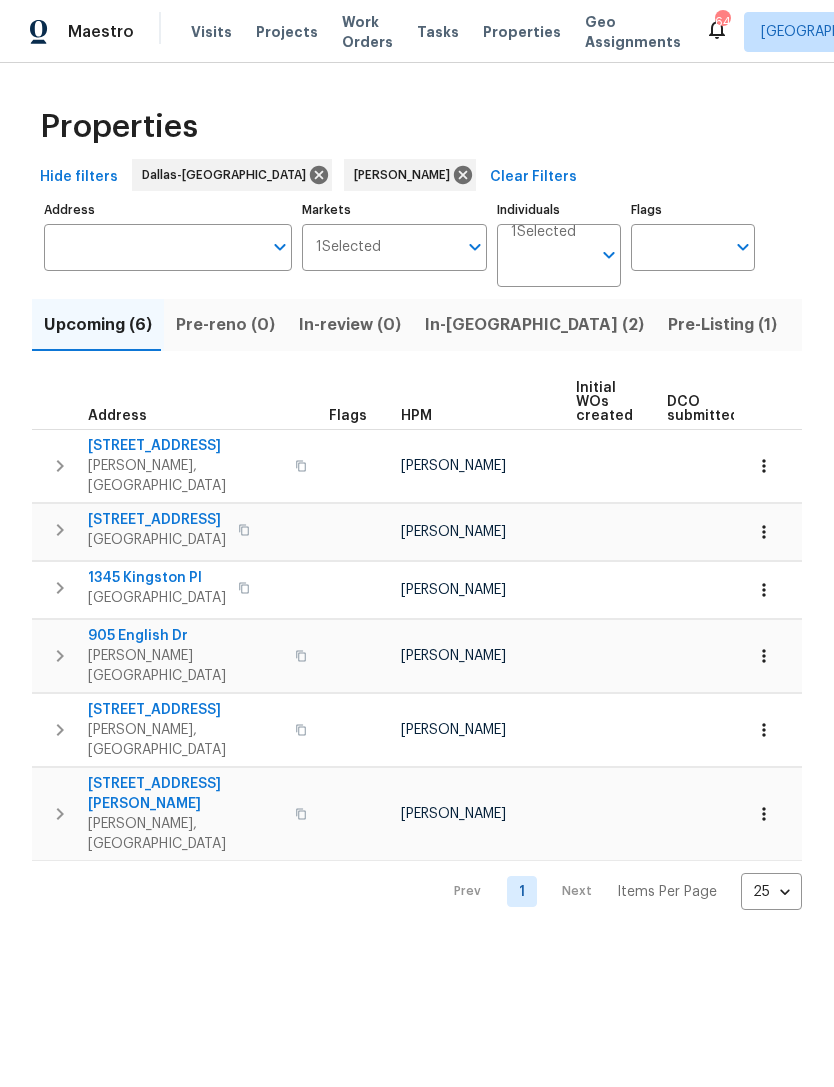 click on "In-reno (2)" at bounding box center [534, 325] 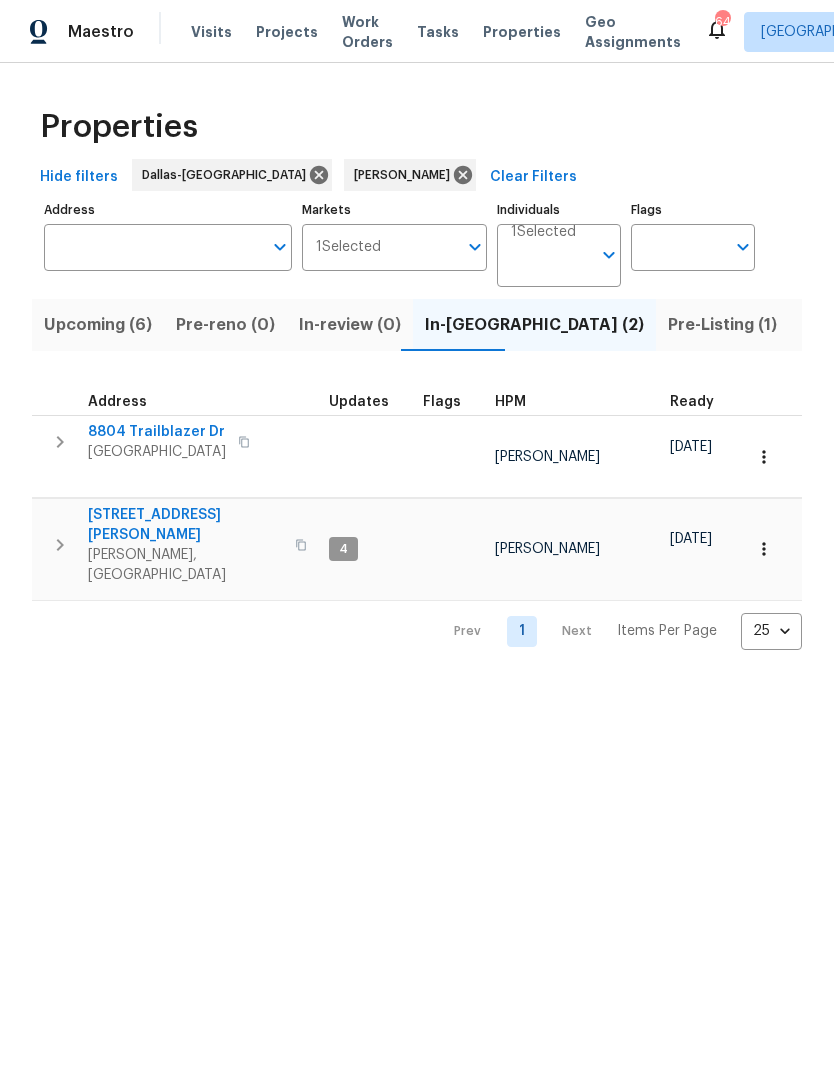 click on "[STREET_ADDRESS][PERSON_NAME]" at bounding box center [185, 525] 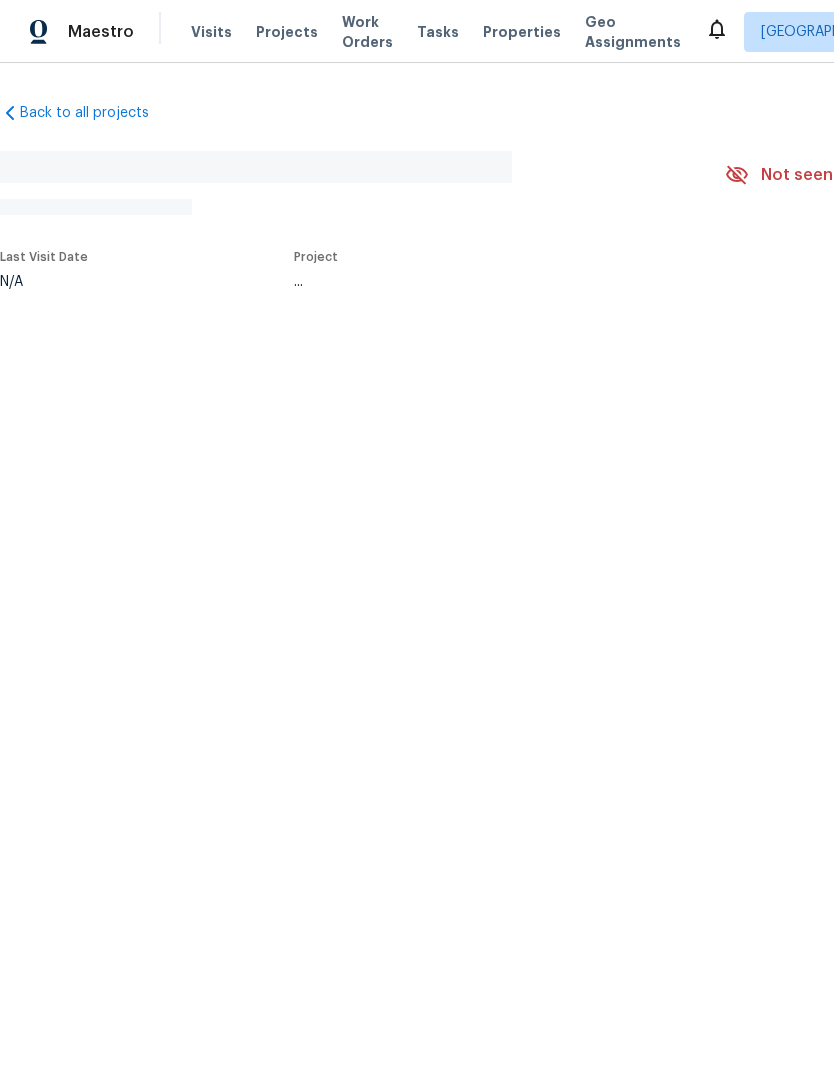 scroll, scrollTop: 0, scrollLeft: 0, axis: both 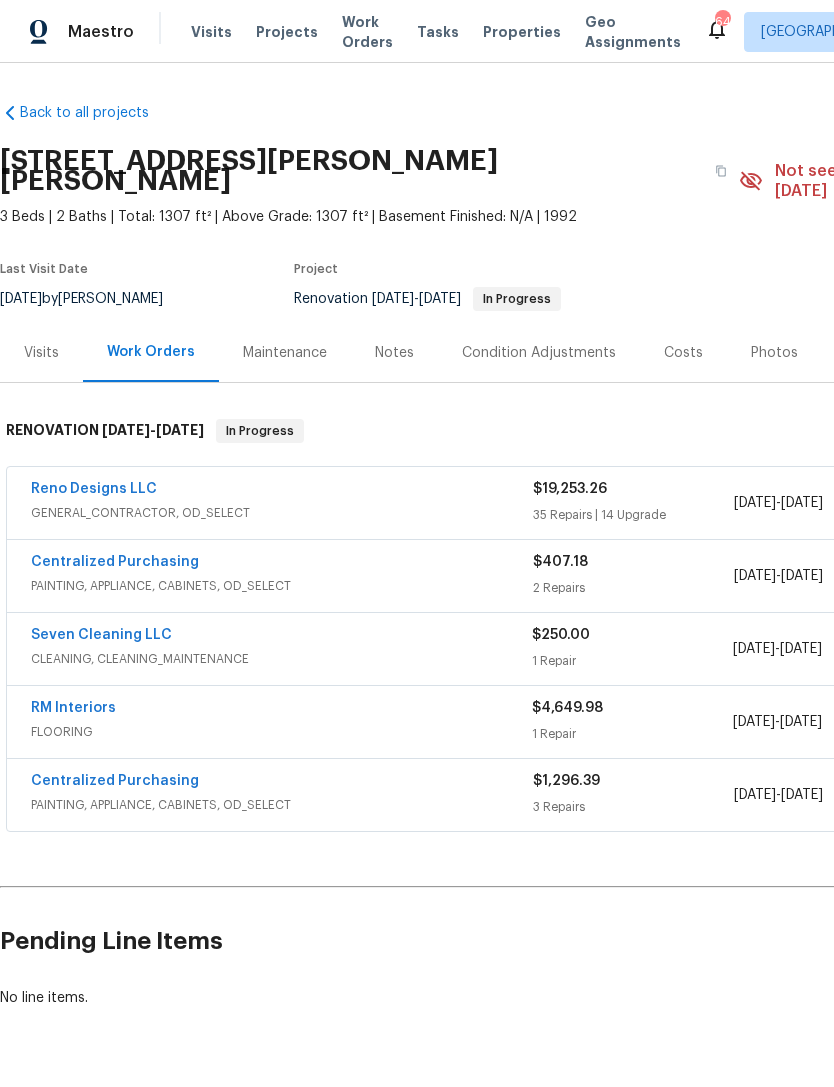 click on "RM Interiors" at bounding box center (73, 708) 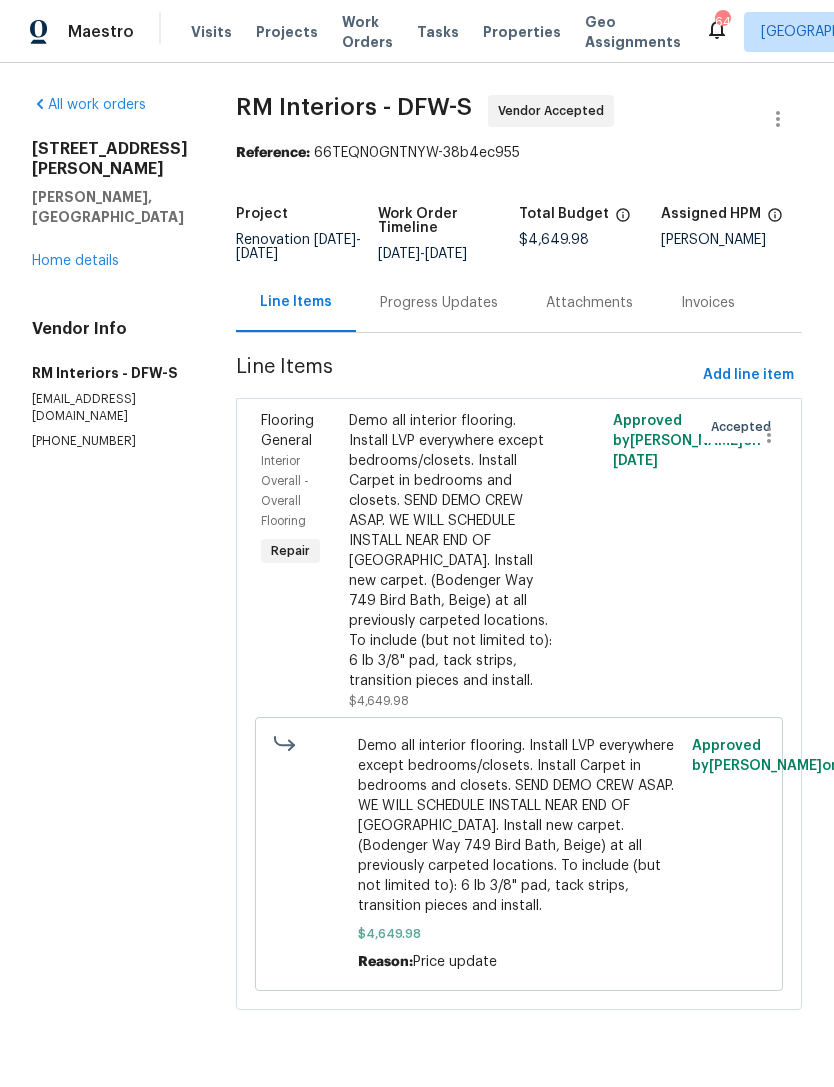 click on "Progress Updates" at bounding box center (439, 302) 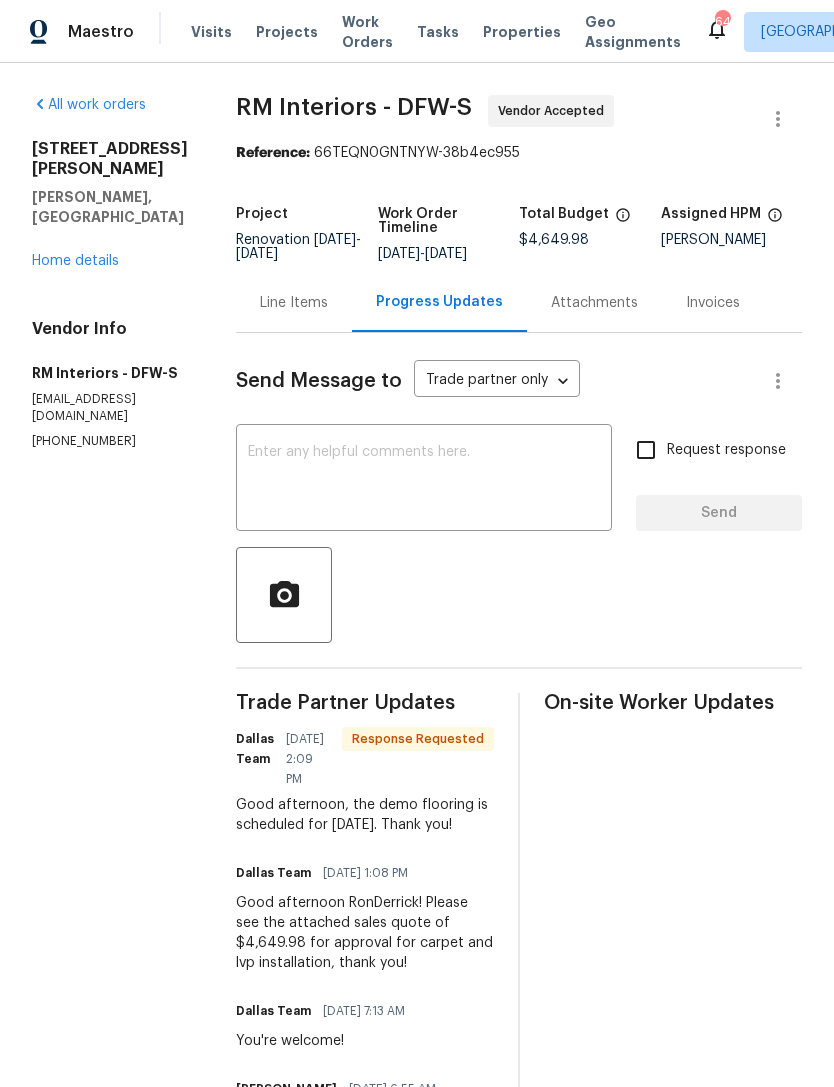 click at bounding box center [424, 480] 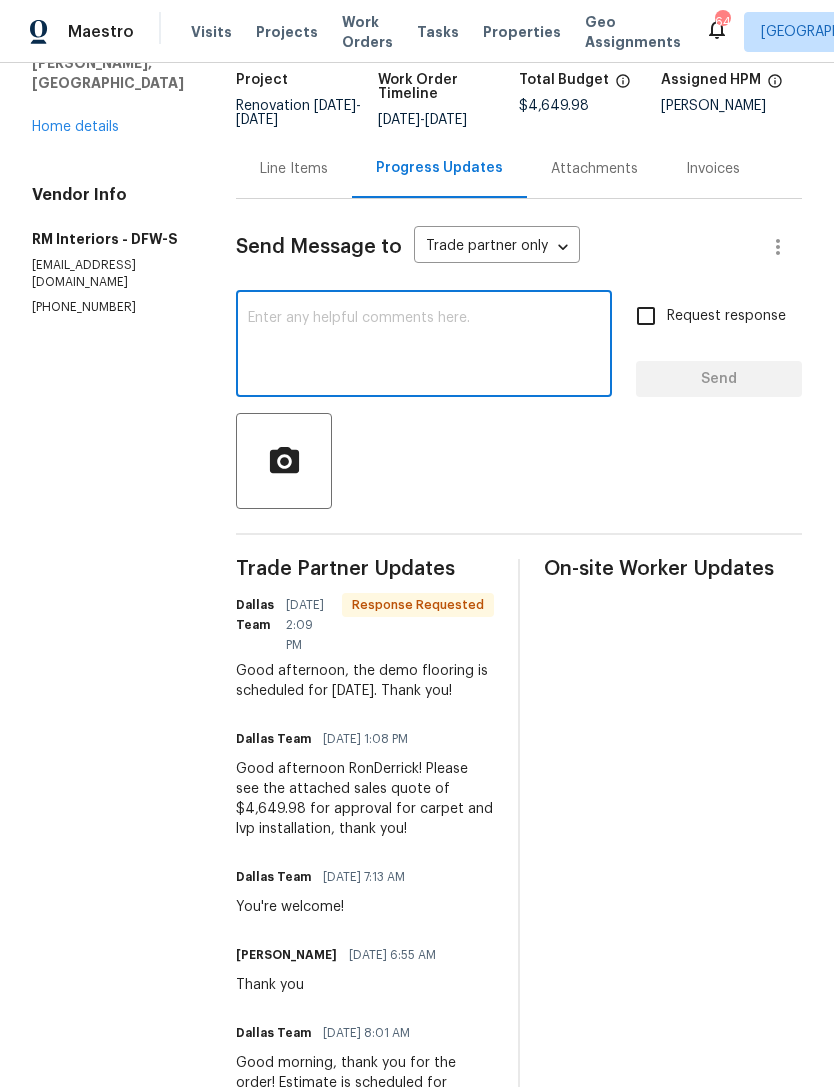 scroll, scrollTop: 142, scrollLeft: 0, axis: vertical 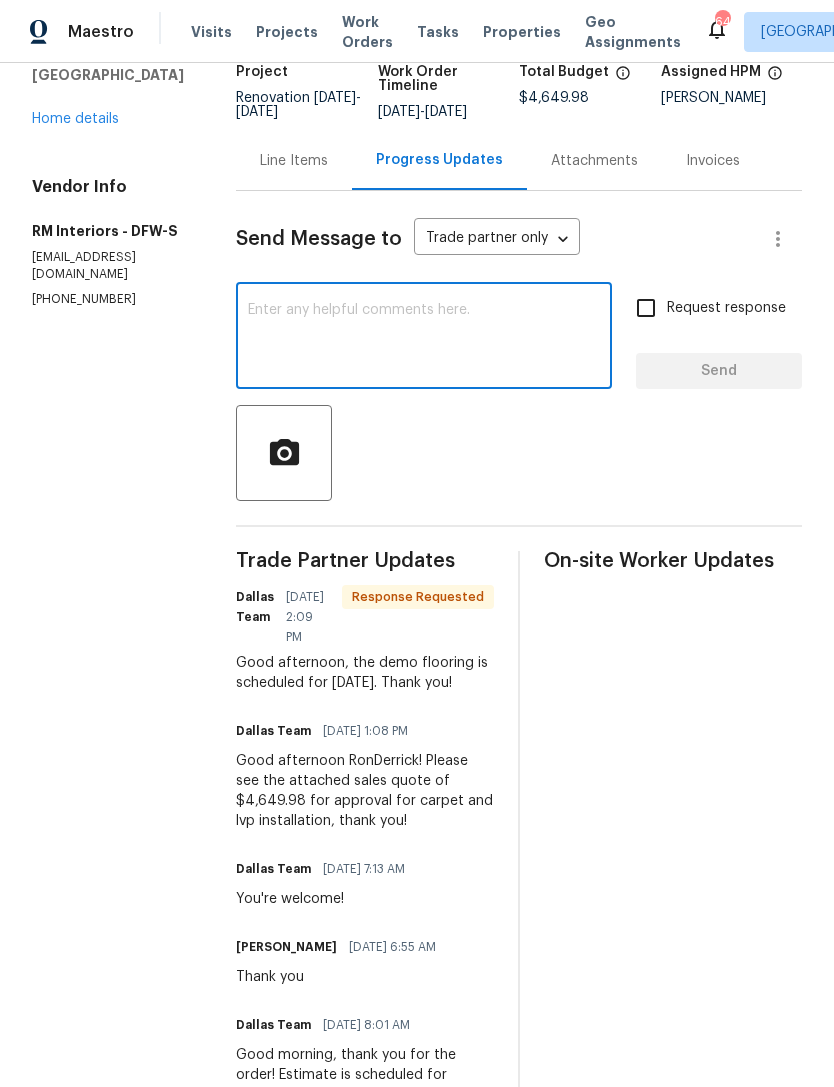 click at bounding box center [424, 338] 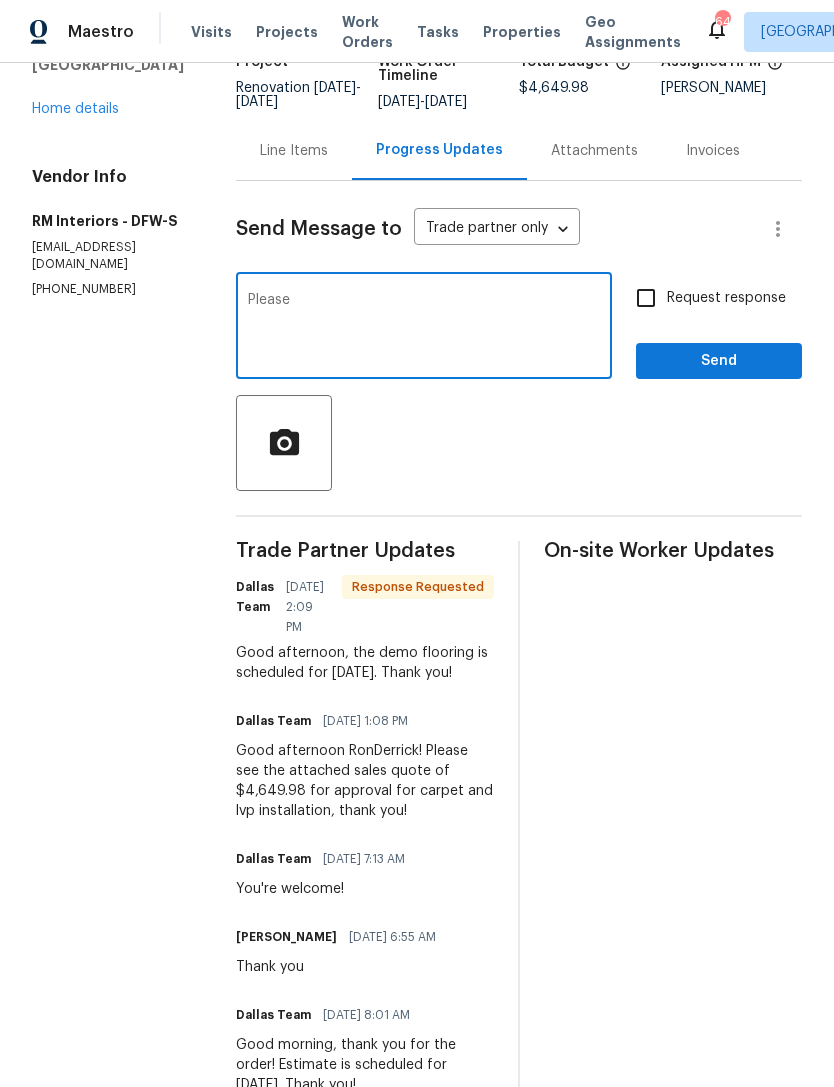 scroll, scrollTop: 151, scrollLeft: 0, axis: vertical 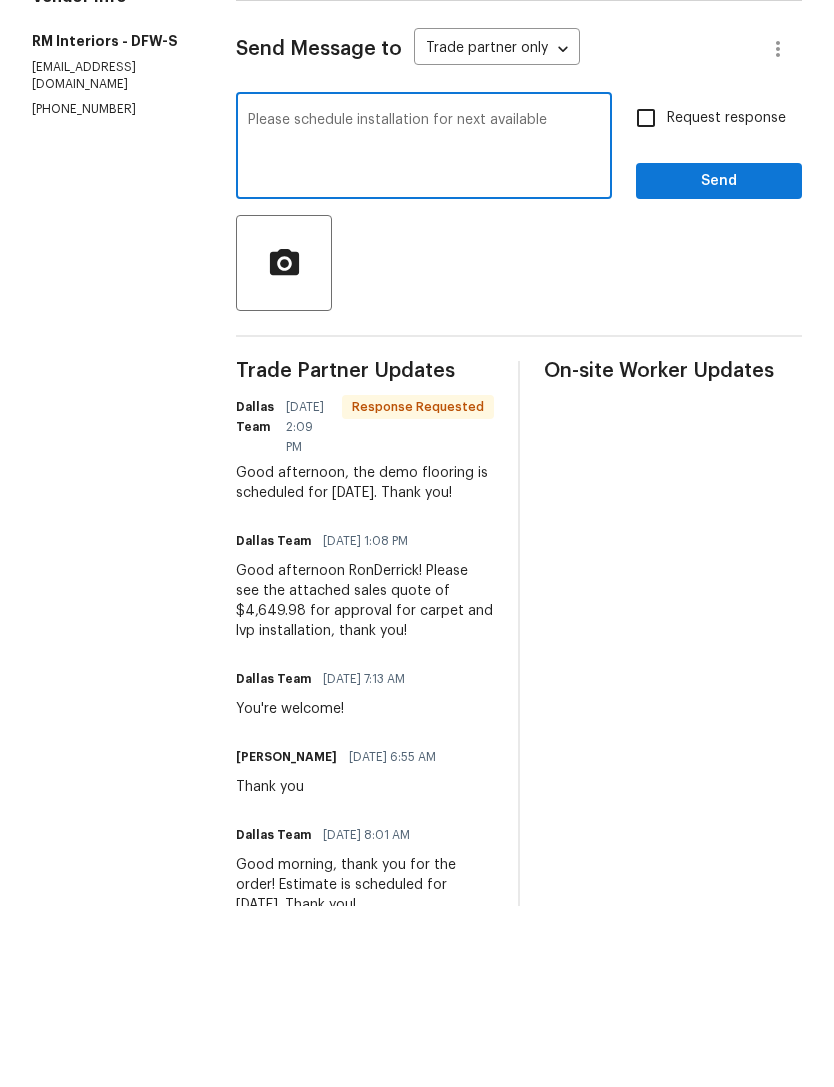 type on "Please schedule installation for next available" 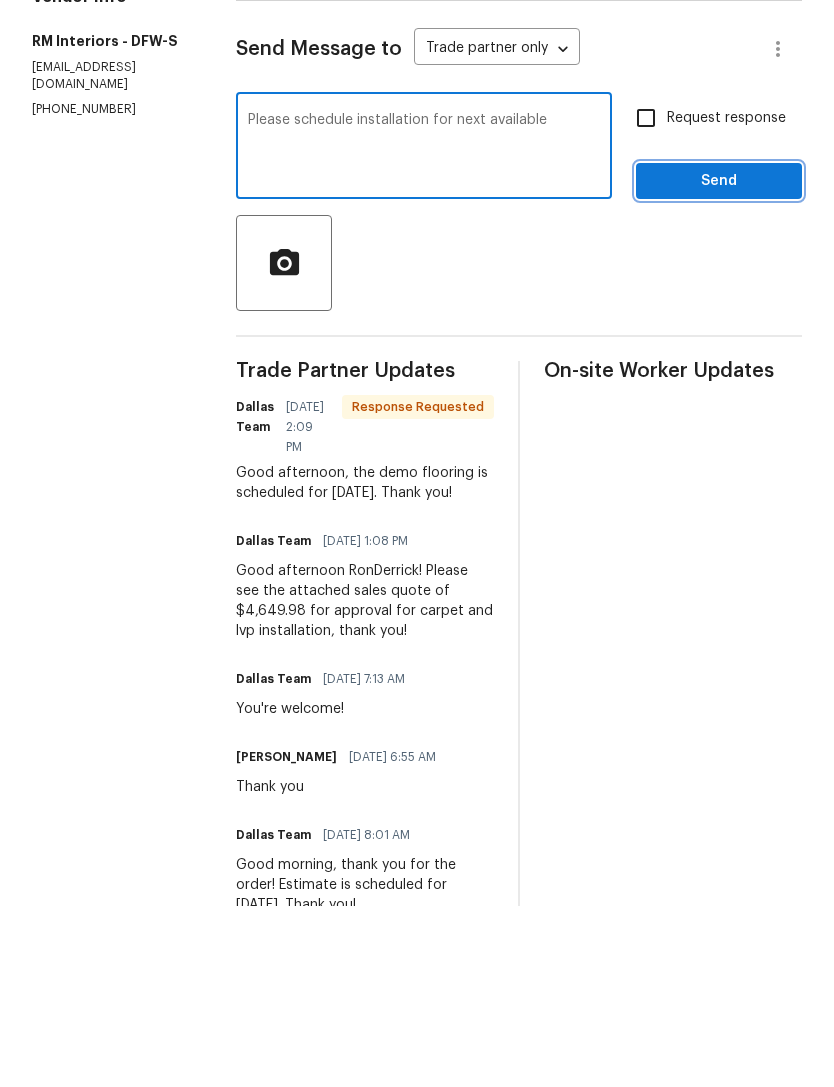 click on "Send" at bounding box center [719, 362] 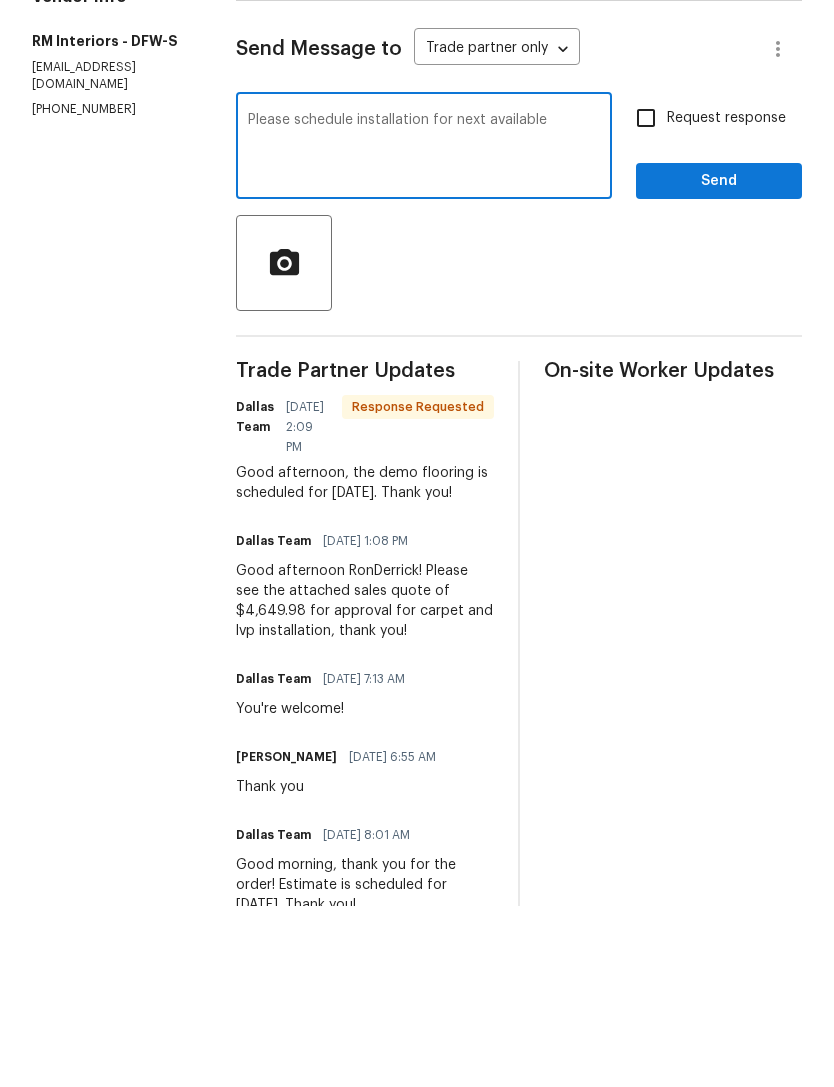 scroll, scrollTop: 0, scrollLeft: 0, axis: both 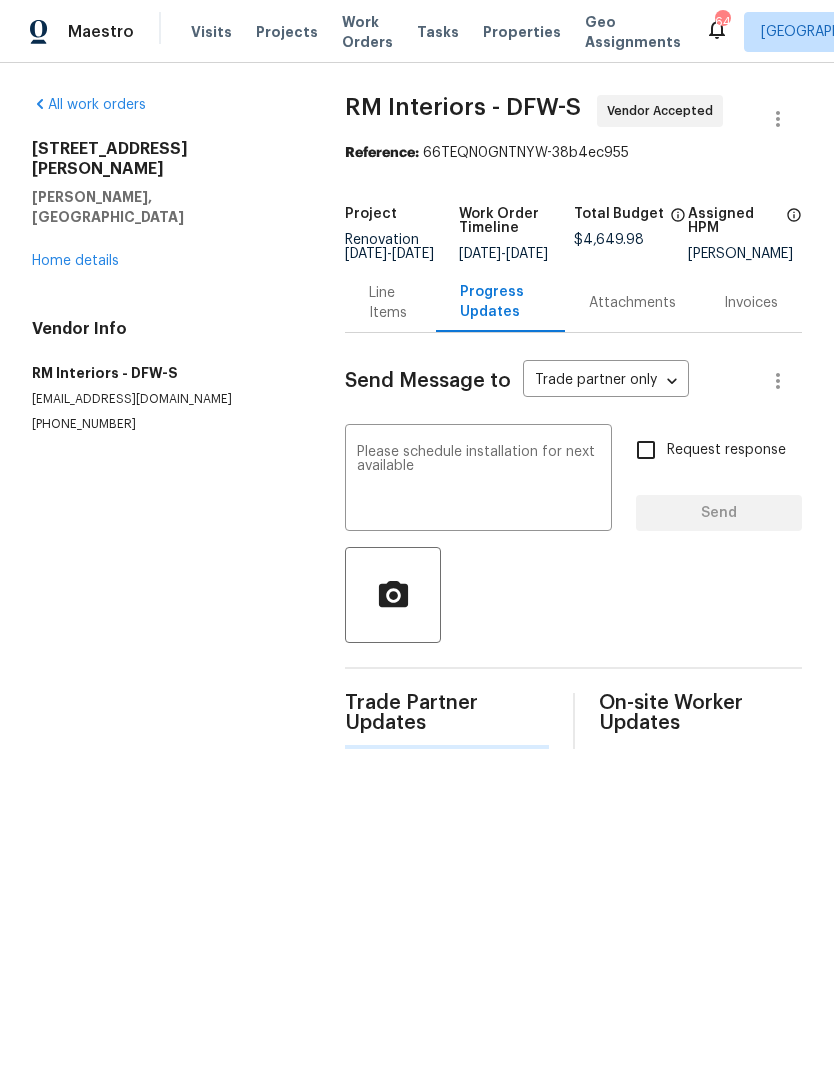 type 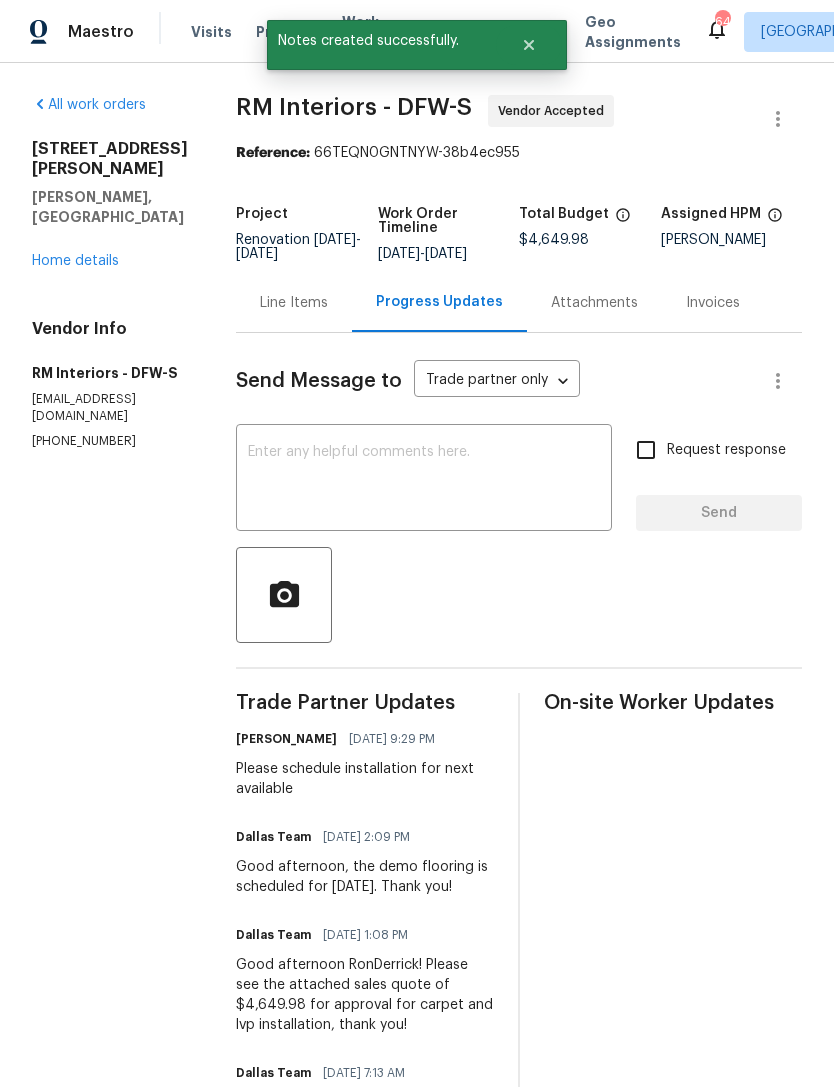click on "Home details" at bounding box center (75, 261) 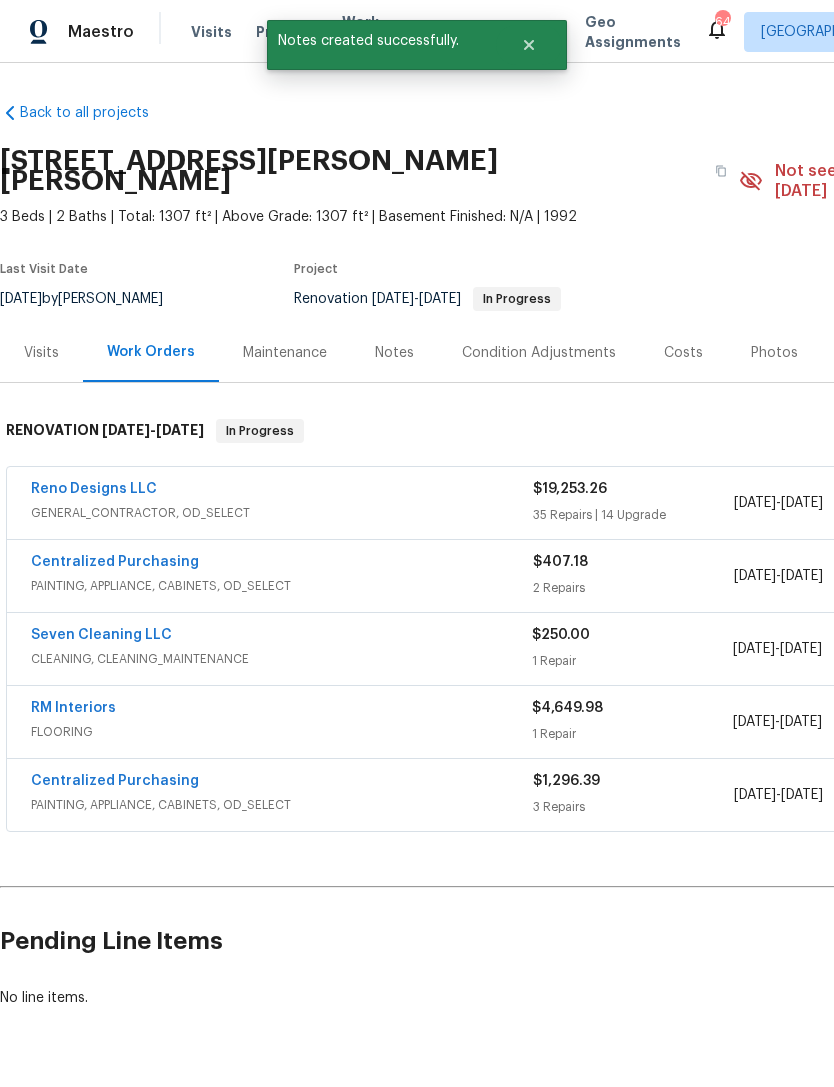 click on "Notes" at bounding box center [394, 352] 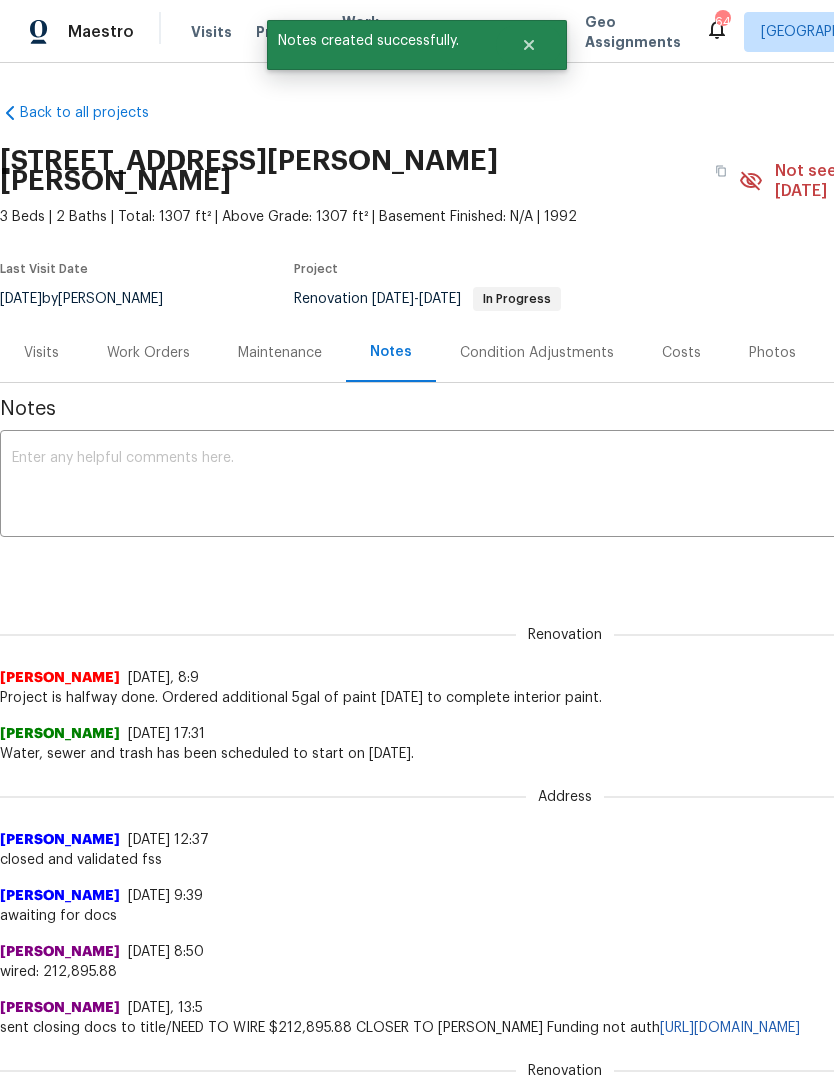 click at bounding box center [565, 486] 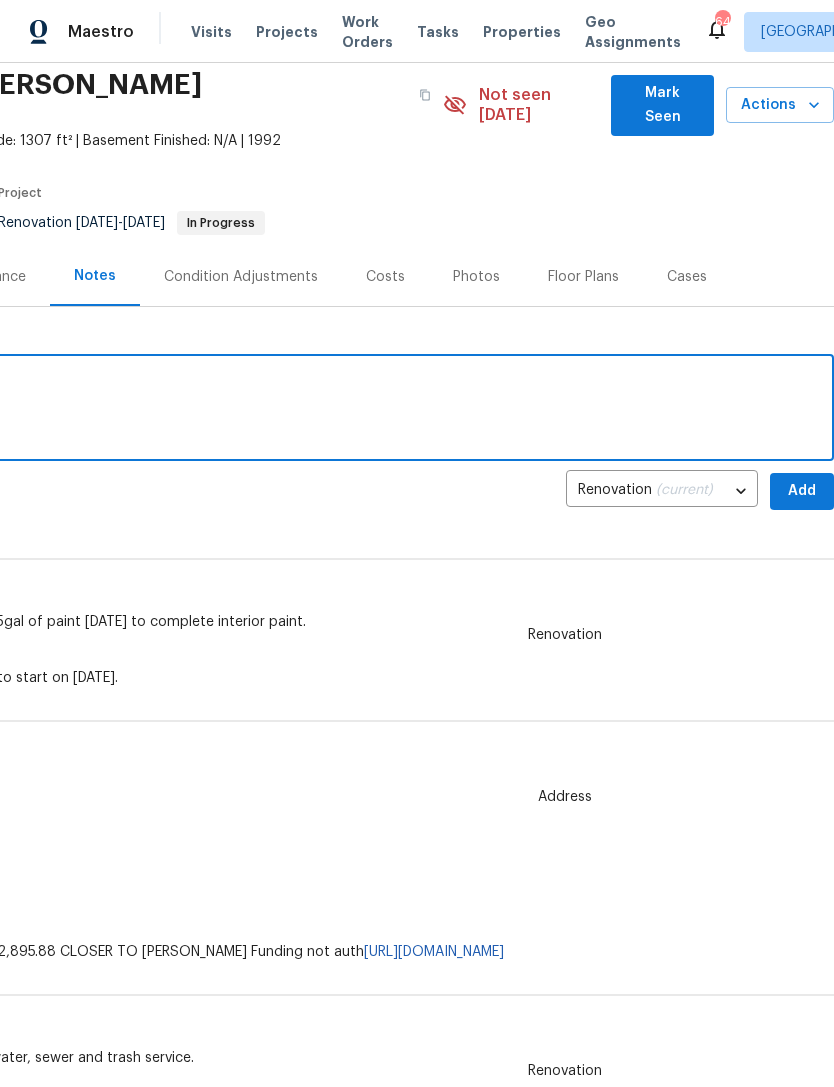 scroll, scrollTop: 77, scrollLeft: 296, axis: both 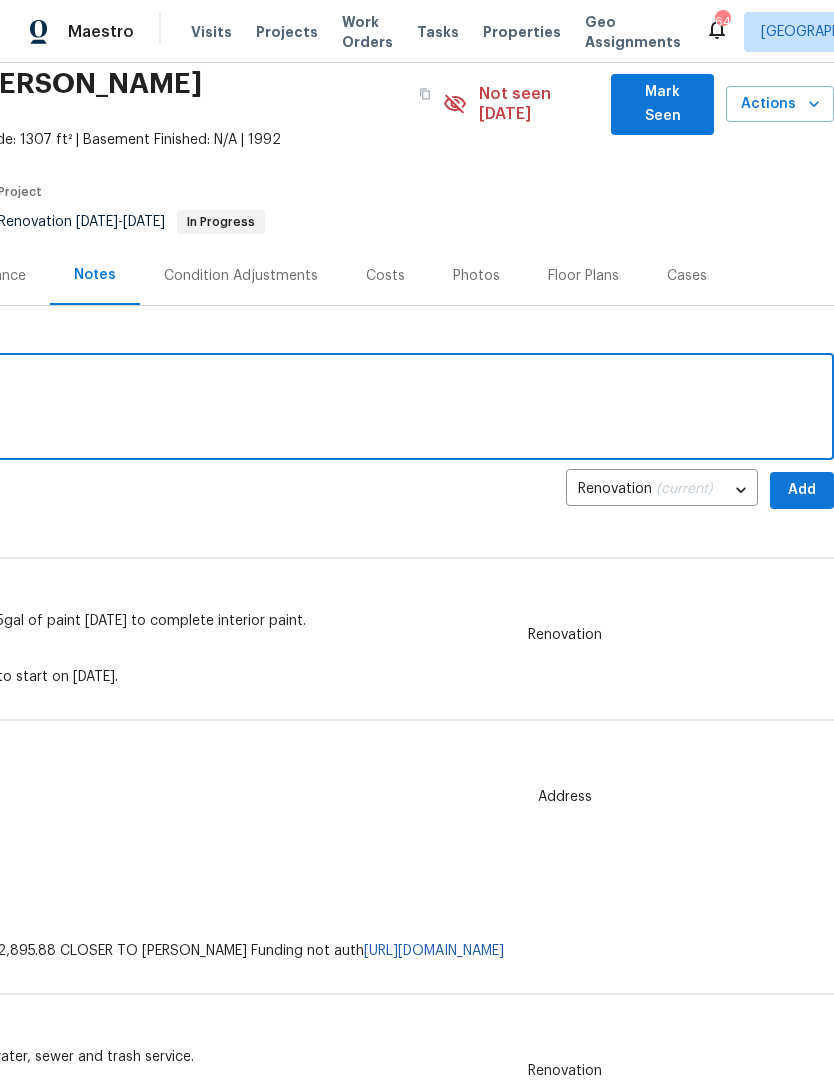 type on "Flooring scheduled for next available" 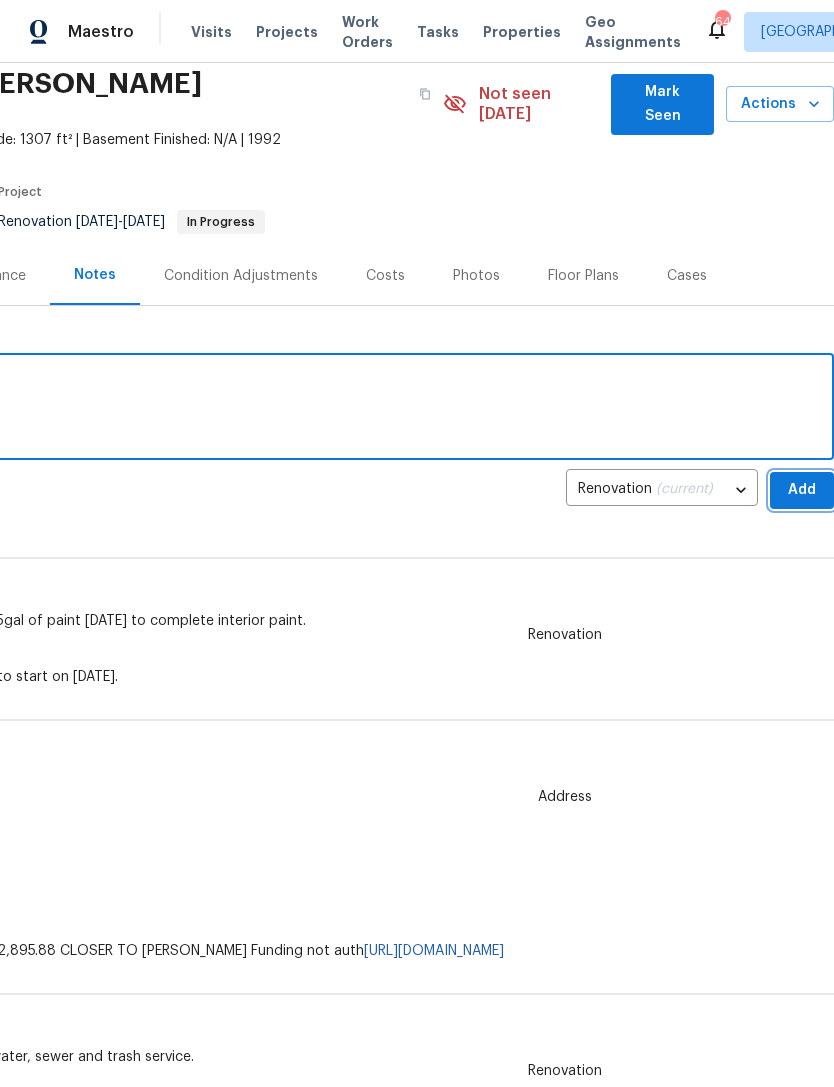 click on "Add" at bounding box center [802, 490] 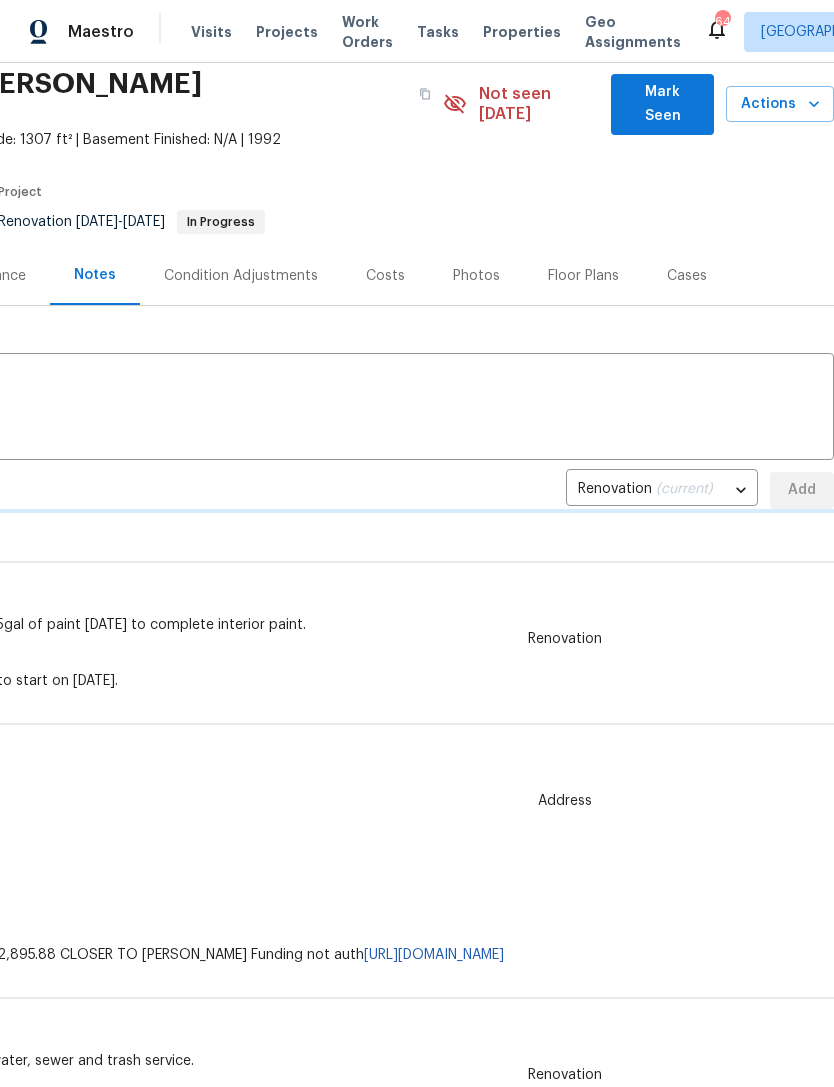 type 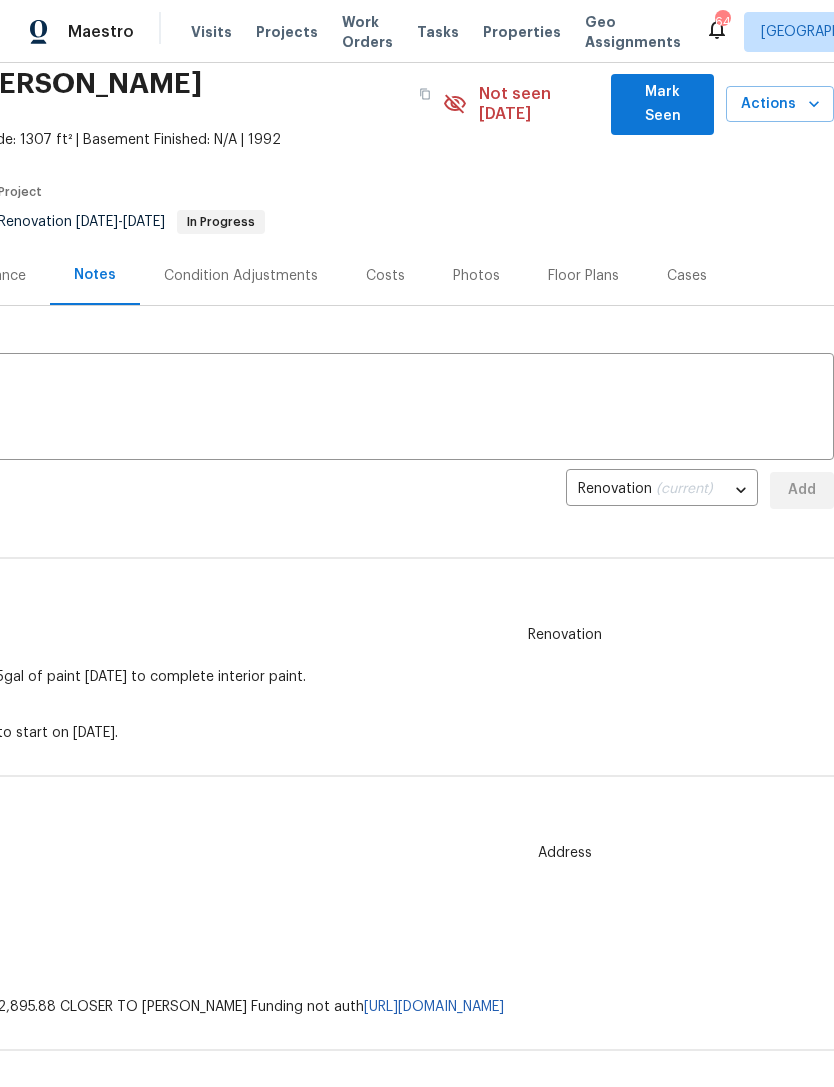 click on "Mark Seen" at bounding box center [662, 104] 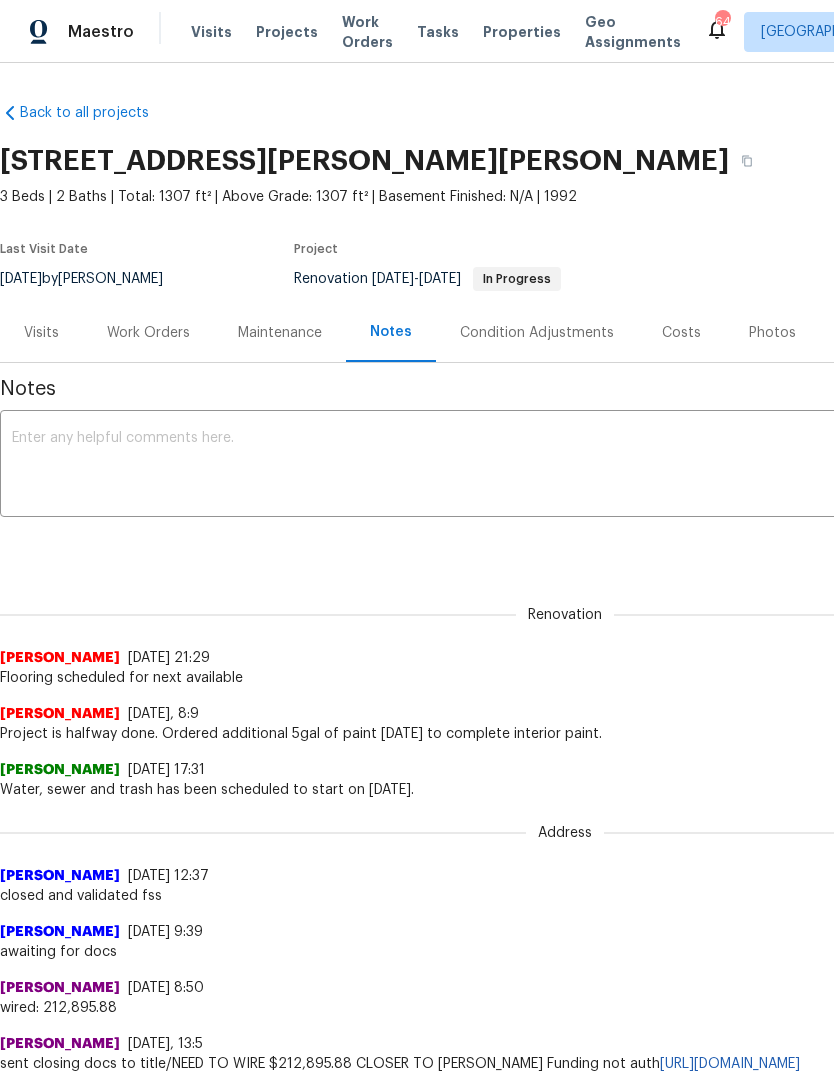 scroll, scrollTop: 0, scrollLeft: 0, axis: both 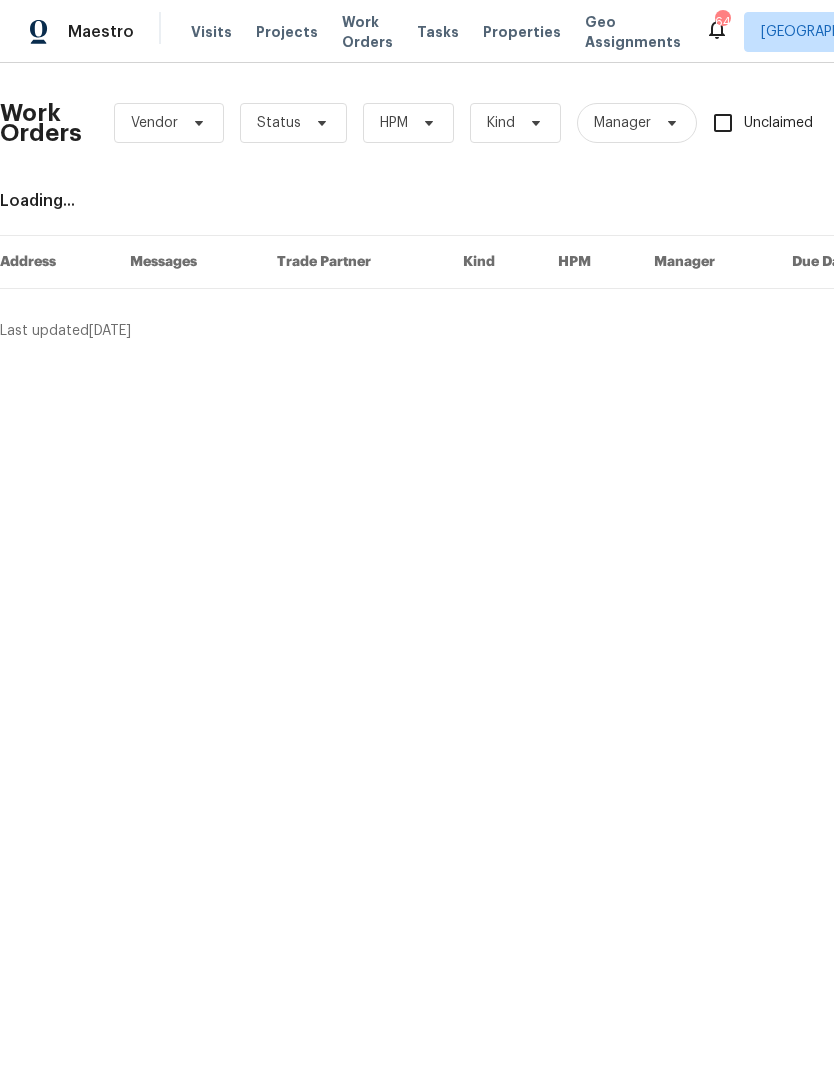 click on "Visits" at bounding box center (211, 32) 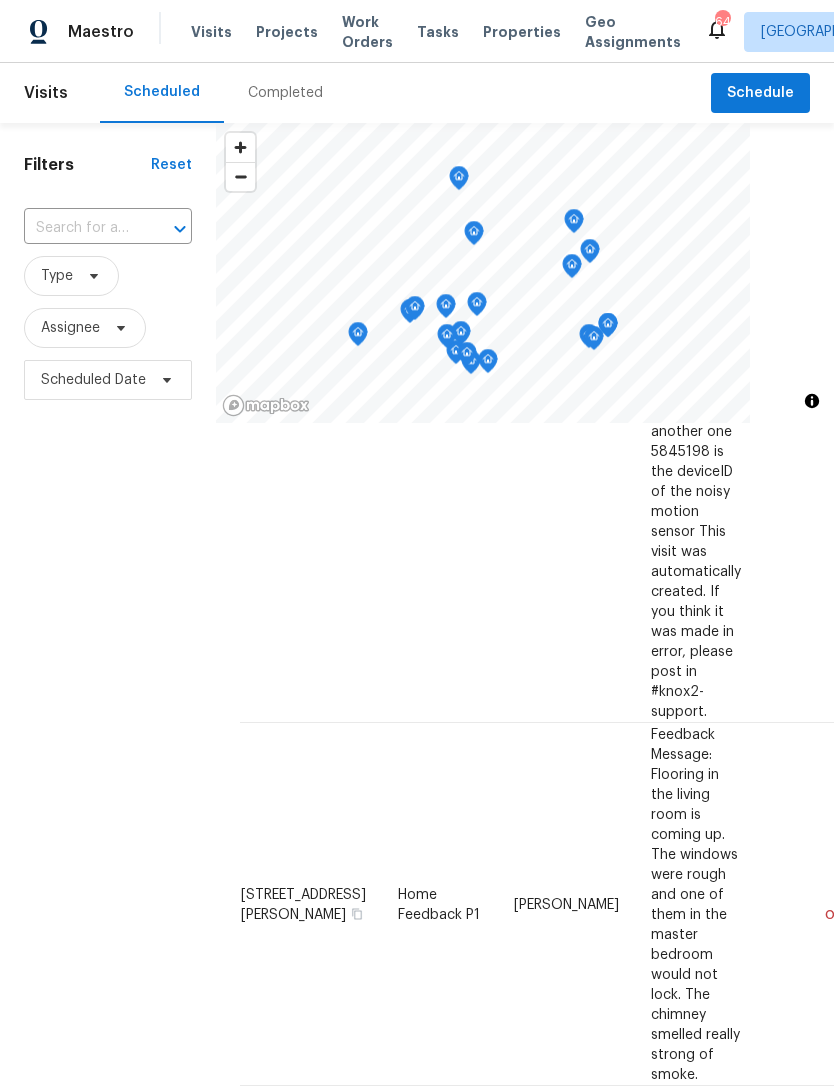 scroll, scrollTop: 3033, scrollLeft: 0, axis: vertical 